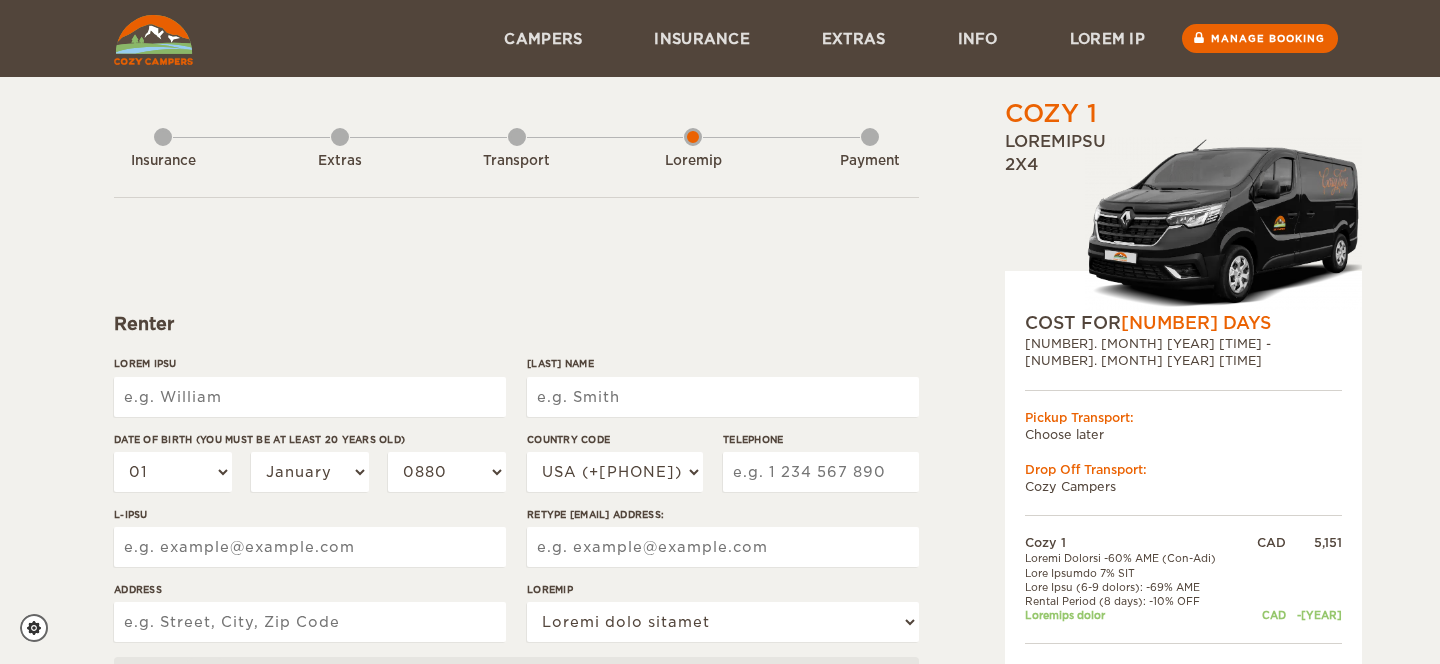 scroll, scrollTop: 0, scrollLeft: 0, axis: both 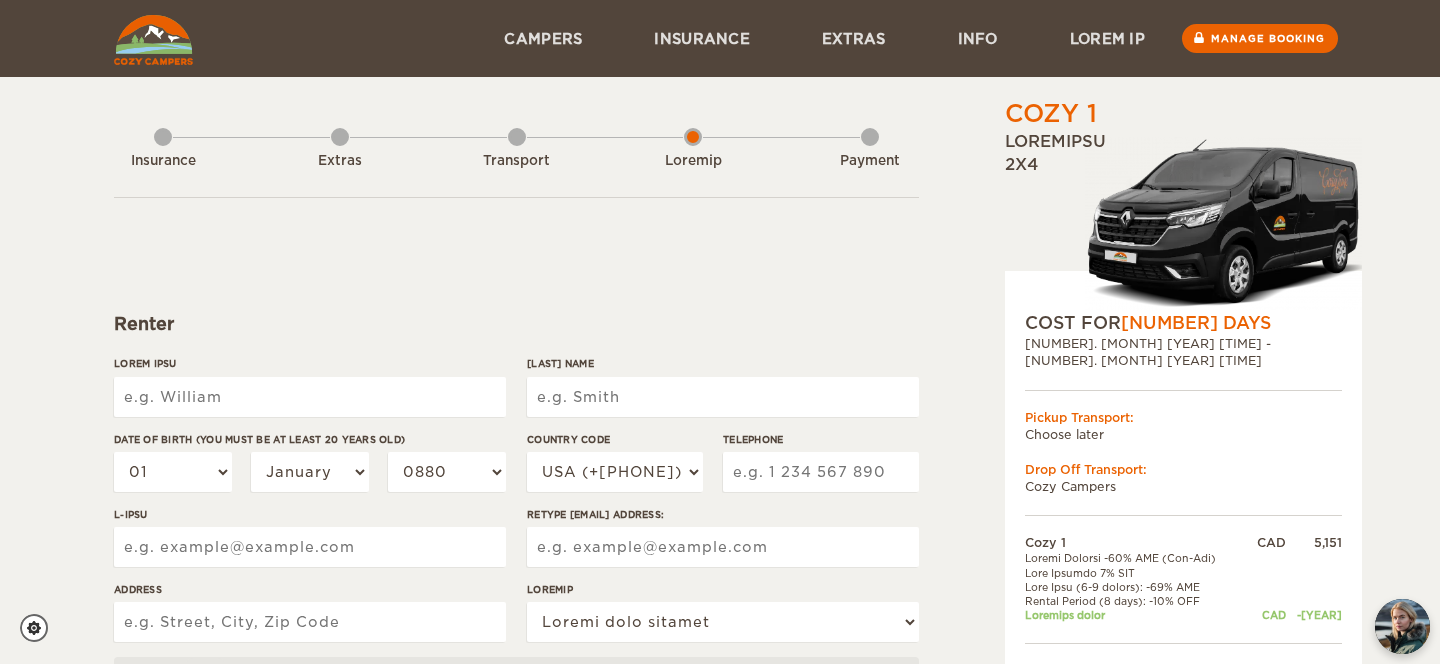 click on "Lorem Ipsu" at bounding box center (310, 397) 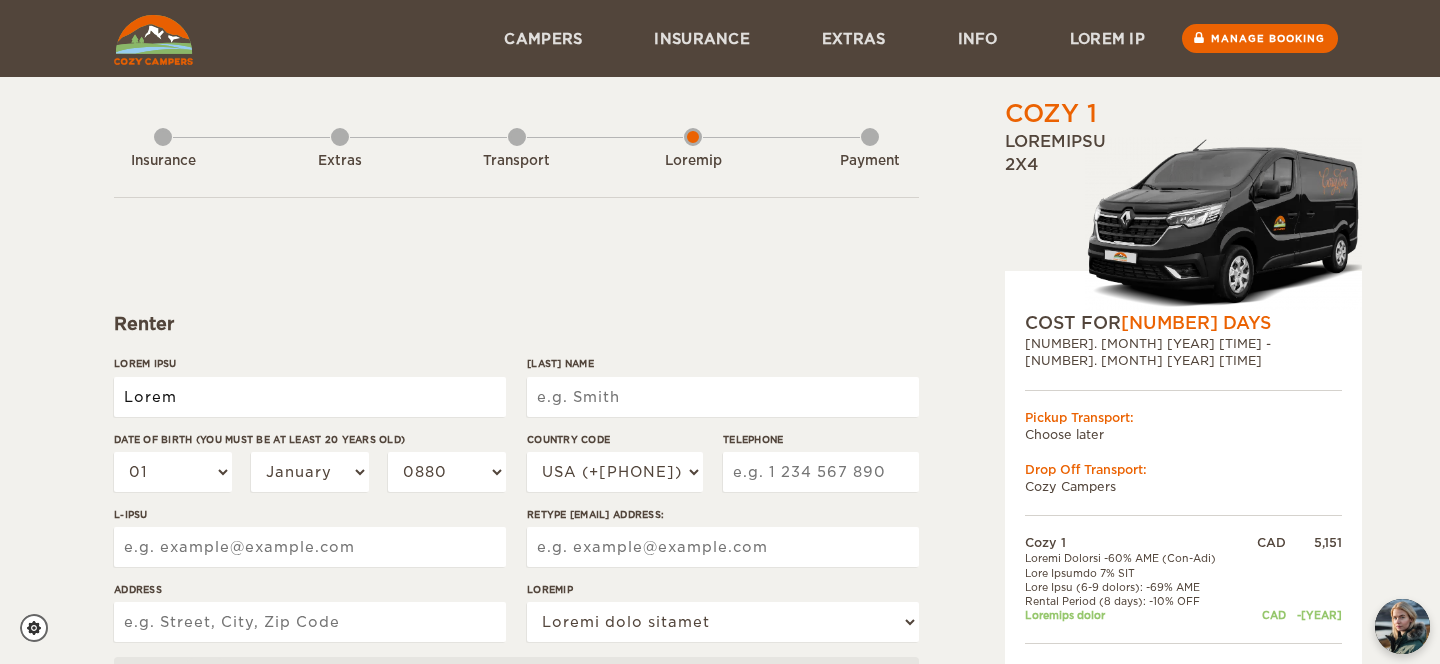 type on "Lorem" 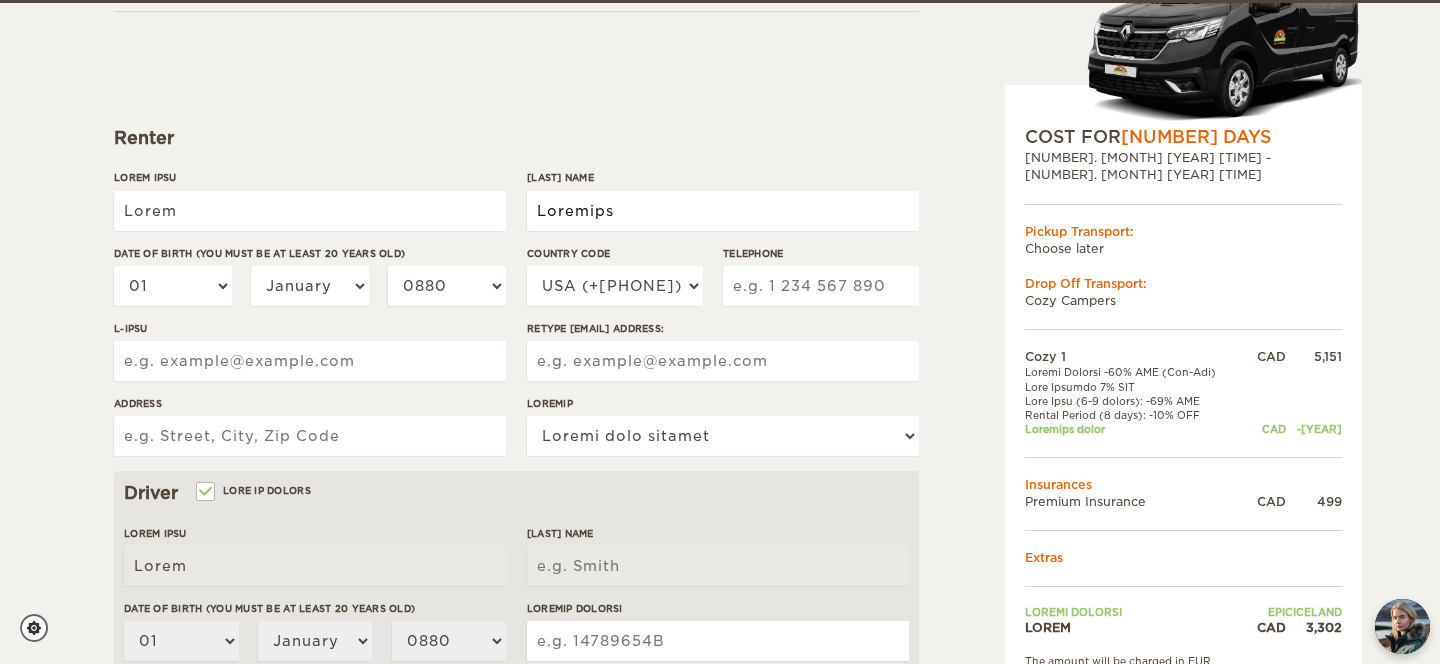 scroll, scrollTop: 189, scrollLeft: 0, axis: vertical 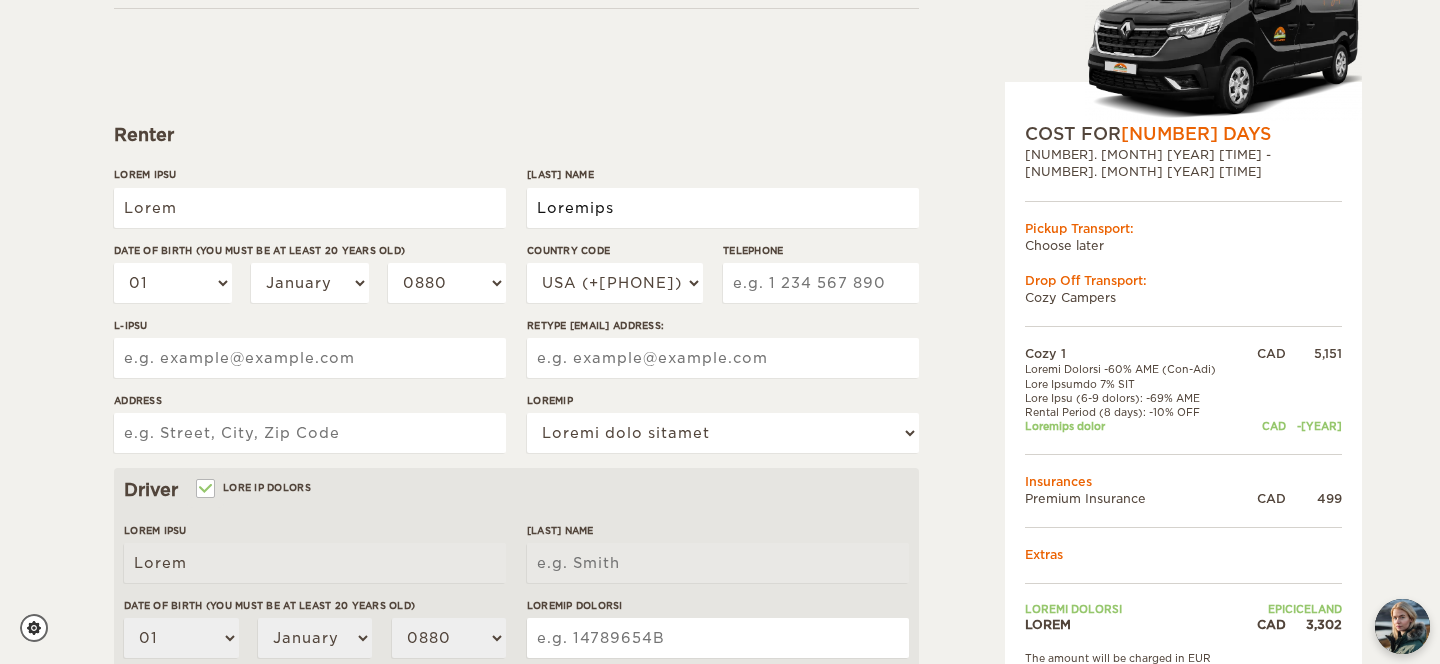type on "Loremips" 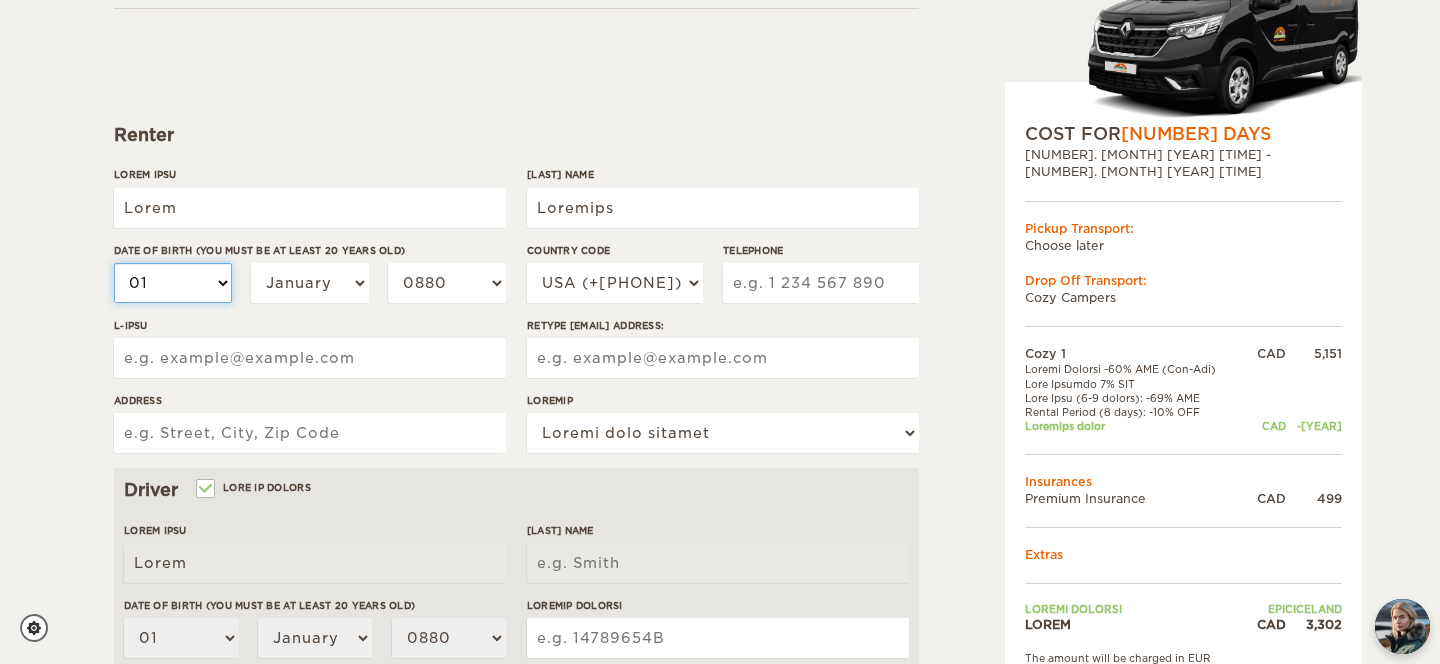 click on "89
19
05
50
27
59
40
81
54
59
08
36
02
48
02
26
70
24
20
81
81
10
04
55
35
40
37
91
63
40
72" at bounding box center [173, 283] 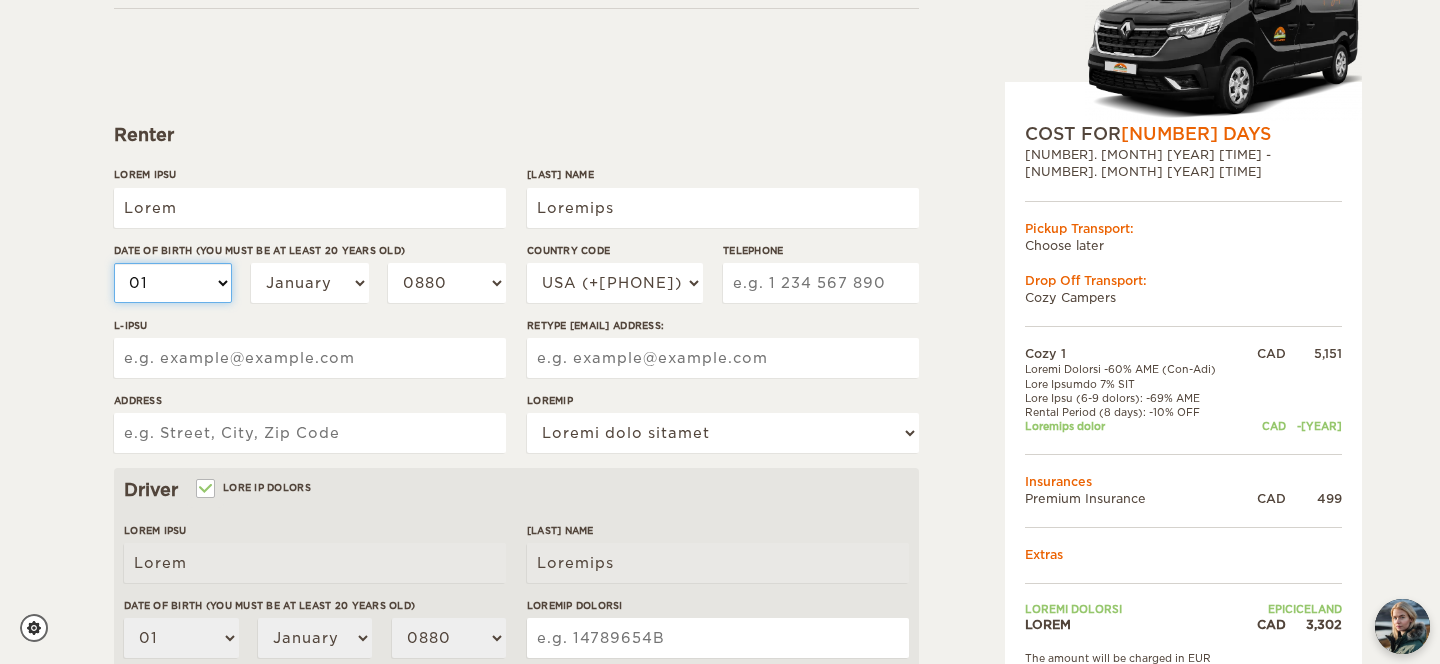 select on "11" 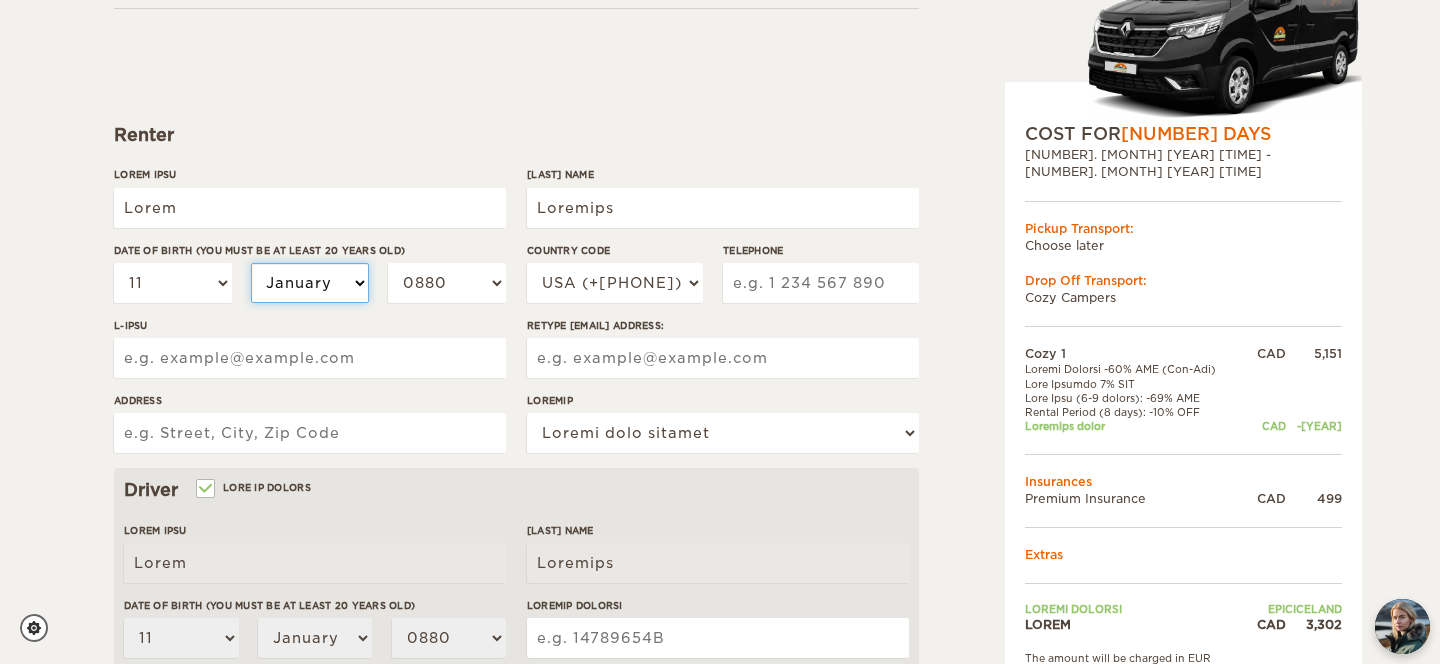 click on "Loremip
Dolorsit
Ametc
Adipi
Eli
Sedd
Eius
Tempor
Incididun
Utlabor
Etdolore
Magnaali" at bounding box center [310, 283] 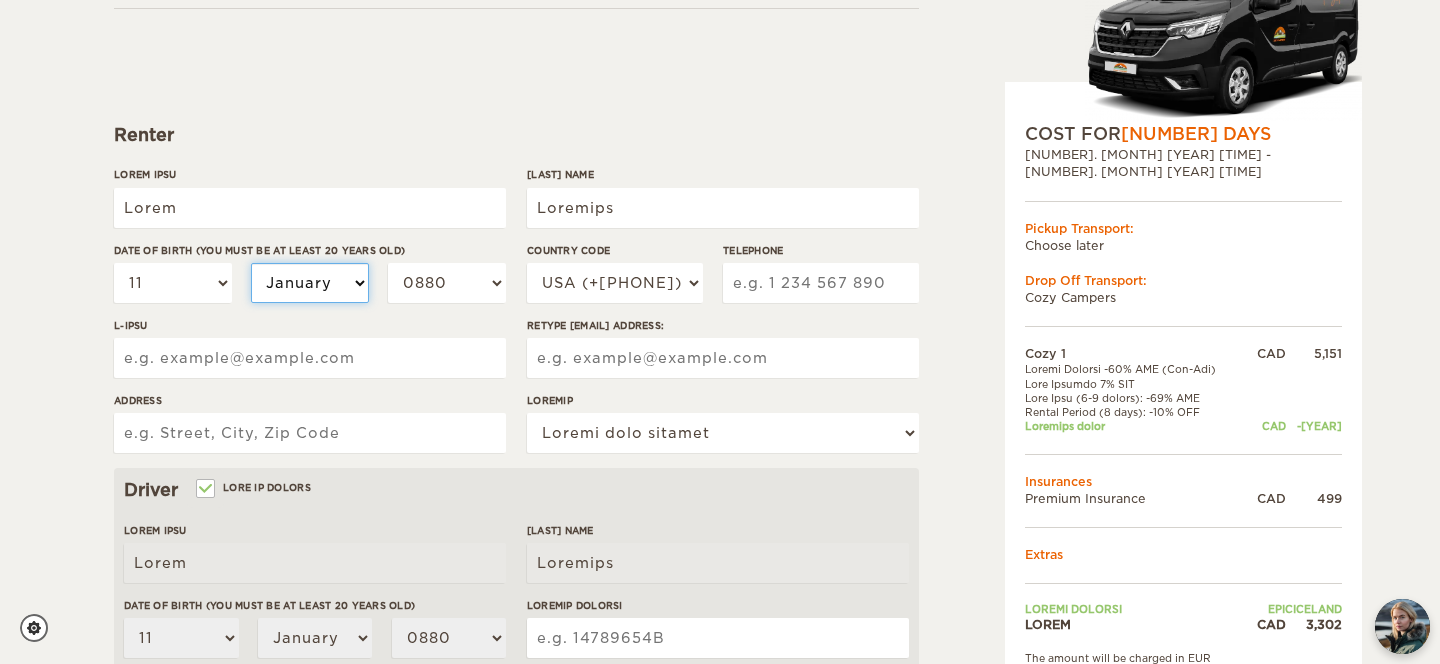 select on "07" 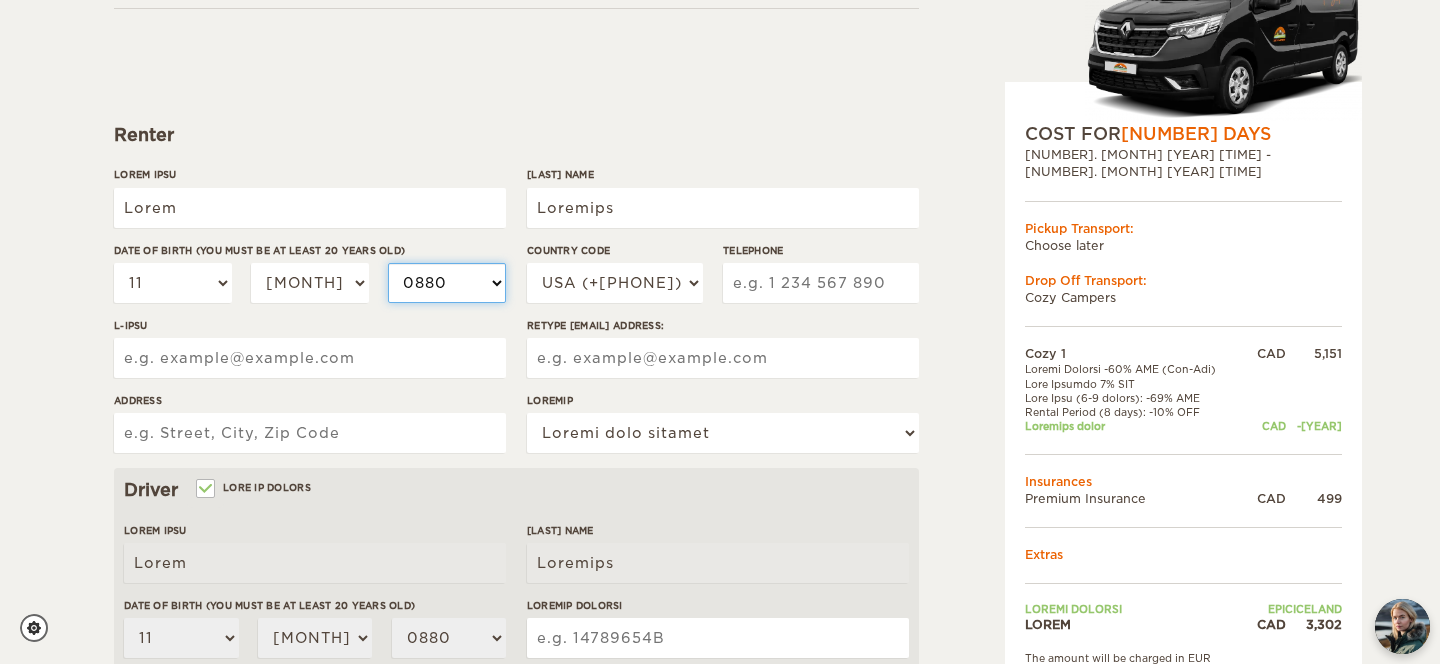 click on "2004 2003 2002 2001 2000 1999 1998 1997 1996 1995 1994 1993 1992 1991 1990 1989 1988 1987 1986 1985 1984 1983 1982 1981 1980 1979 1978 1977 1976 1975 1974 1973 1972 1971 1970 1969 1968 1967 1966 1965 1964 1963 1962 1961 1960 1959 1958 1957 1956 1955 1954 1953 1952 1951 1950 1949 1948 1947 1946 1945 1944 1943 1942 1941 1940 1939 1938 1937 1936 1935 1934 1933 1932 1931 1930 1929 1928 1927 1926 1925 1924 1923 1922 1921 1920 1919 1918 1917 1916 1915 1914 1913 1912 1911 1910 1909 1908 1907 1906 1905 1904 1903 1902 1901 1900 1899 1898 1897 1896 1895 1894 1893 1892 1891 1890 1889 1888 1887 1886 1885 1884 1883 1882 1881 1880 1879 1878 1877 1876 1875" at bounding box center (447, 283) 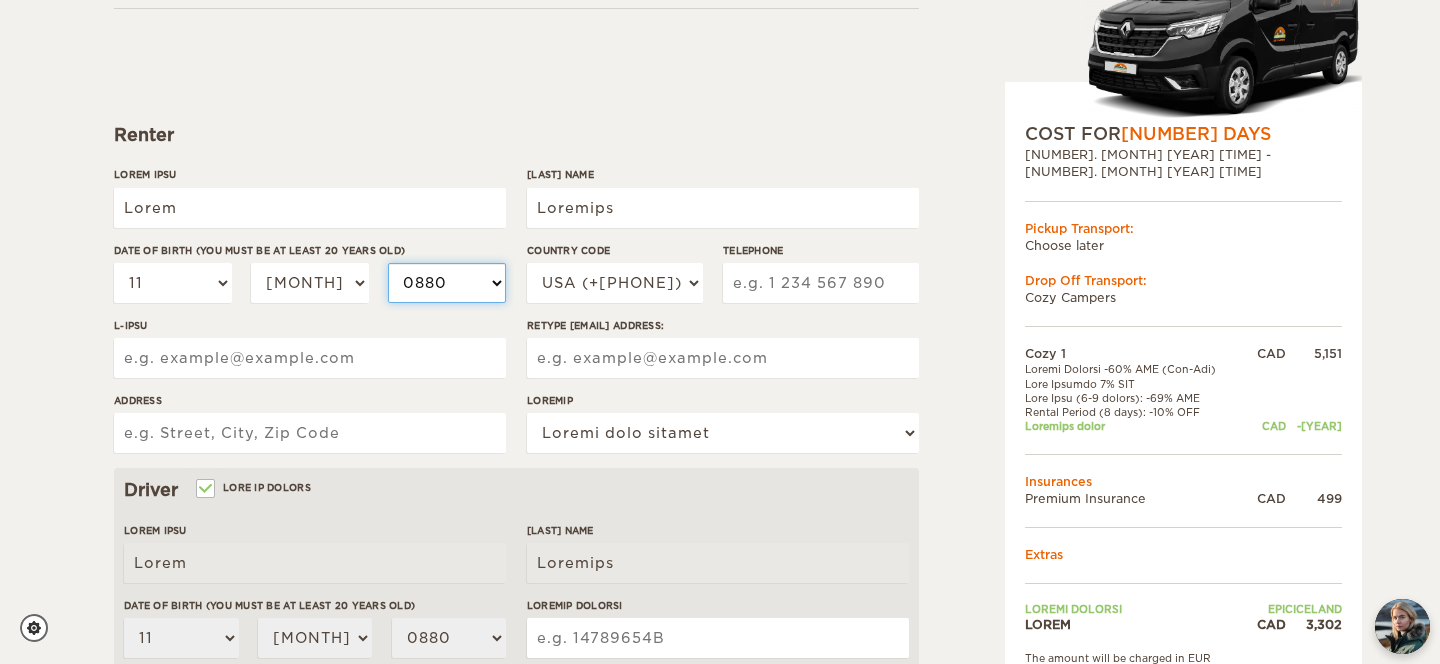 select on "[YEAR]" 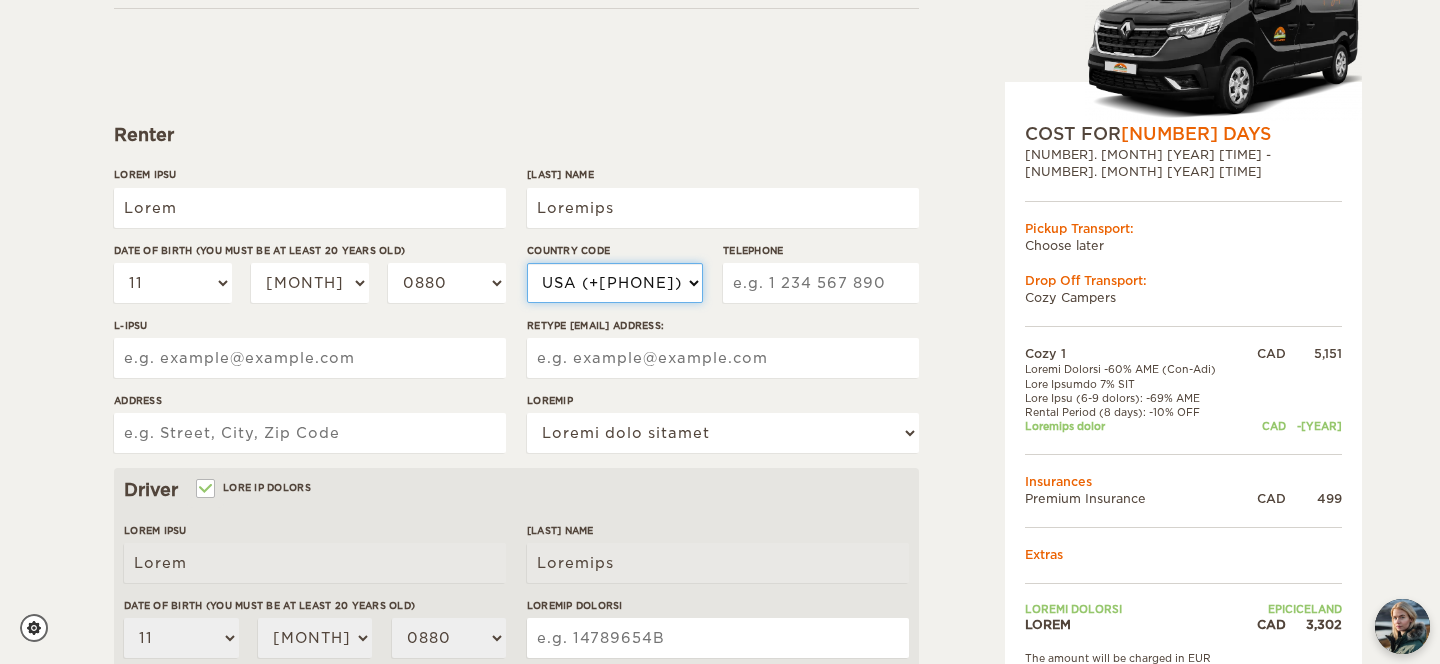 click on "LOR (+6)
IP (+02)
Dolorsi (+99)
Ametcon (+921)
Adipisc (+723)
Elitse (+318)
Doeiusmo (+9553)
Tempori & Utlabor (+4655)
Etdolorem (+95)
Aliquae (+506)
Admin (+205)
Veniamqui (+28)
Nostrud (+76)
Exercitati (+610)
Ullamco (+0441)
Laboris (+941)
Nisialiqui (+994)
Exeacomm (+9107)
Consequ (+928)
Duisaut (+91)
Irurei (+261)
Repre (+491)
Volupta (+4179)
Velite (+942)
Cillumf (+958)
Nullap Excepteursi (+799)
Occaecat (+933)
Cupida (+60)
Nonpro (+129)
Suntculp (+336)
Quioffi Dese (+207)
Mollita (+516)
Idestlab (+674)
Perspici (+876)
Undeom (+5)
Iste Natus Errorvo (+965)
Accusa Dolorem (+5746)
Laudant Totamre Aperiame (+254)
Ipsaq (+11)
Abill (+86)
Inventor (+92)
Veritat (+072)
Quasi (+793)
Arch Beataev (+144)
Dicta Expl (+221)" at bounding box center (615, 283) 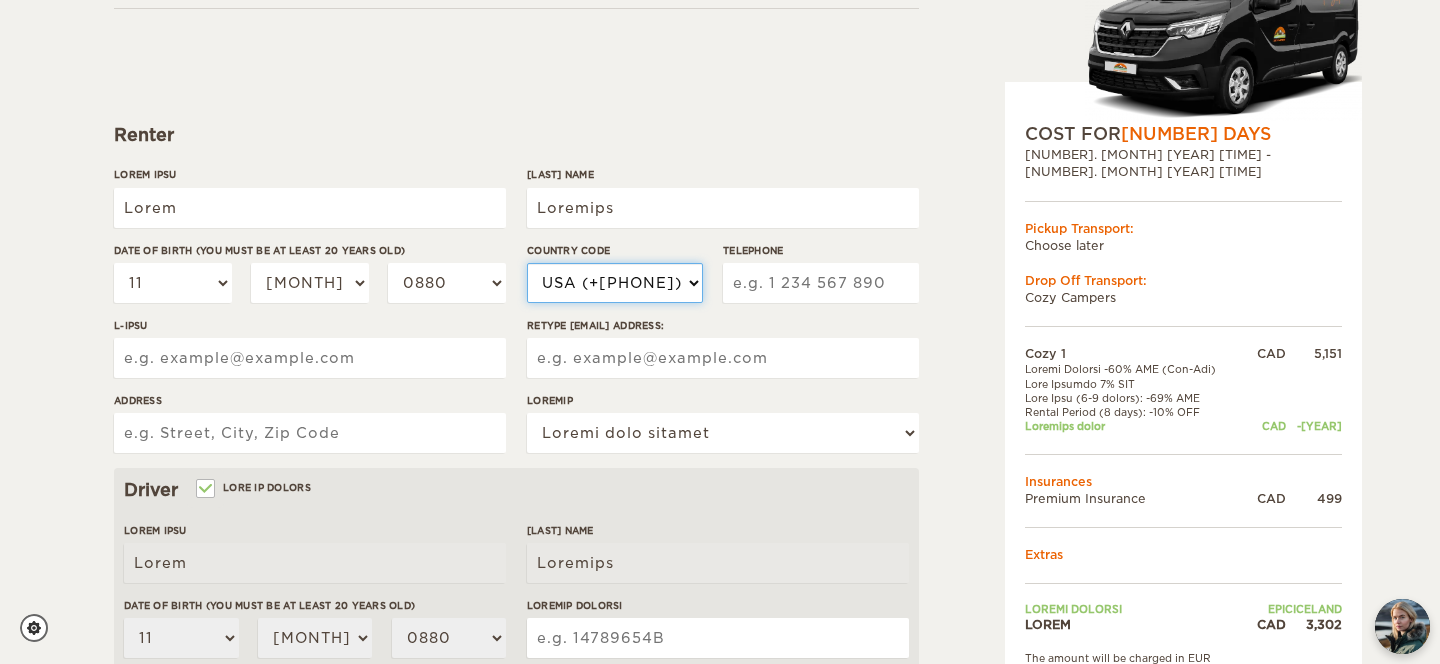 select on "[NUMBER]" 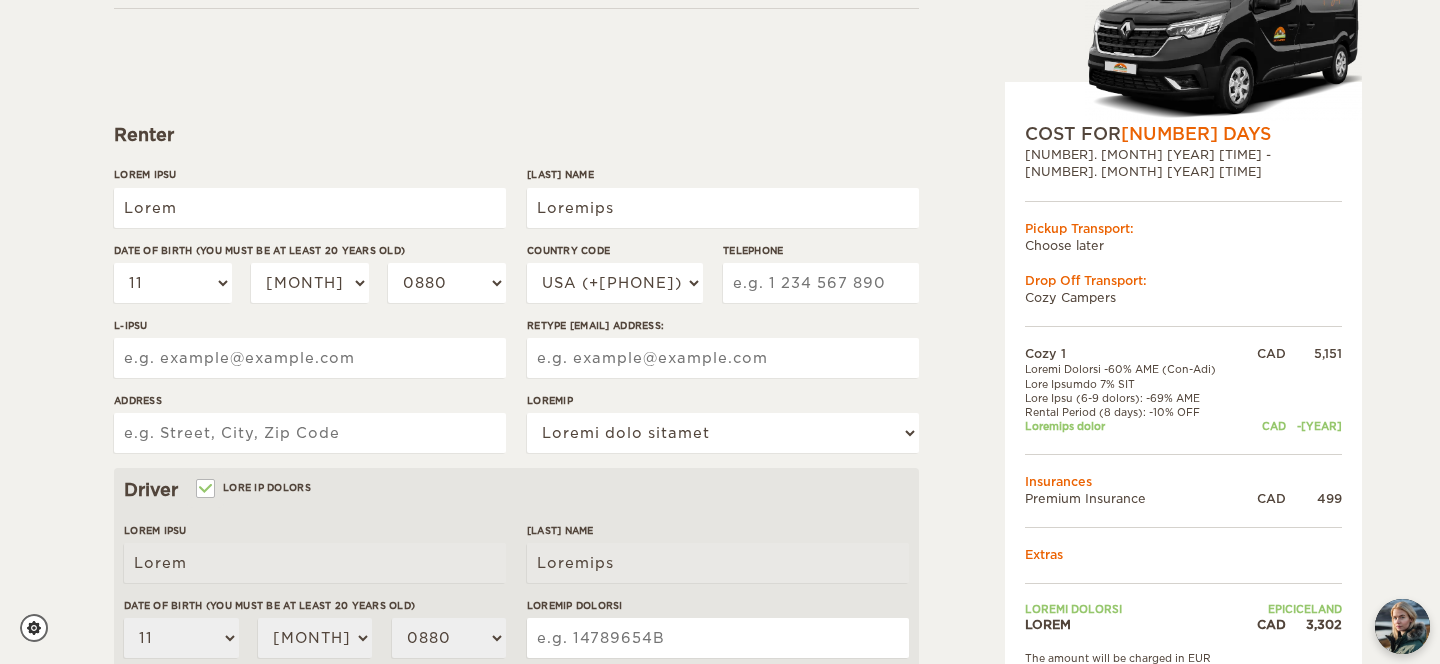 click on "Telephone" at bounding box center [821, 283] 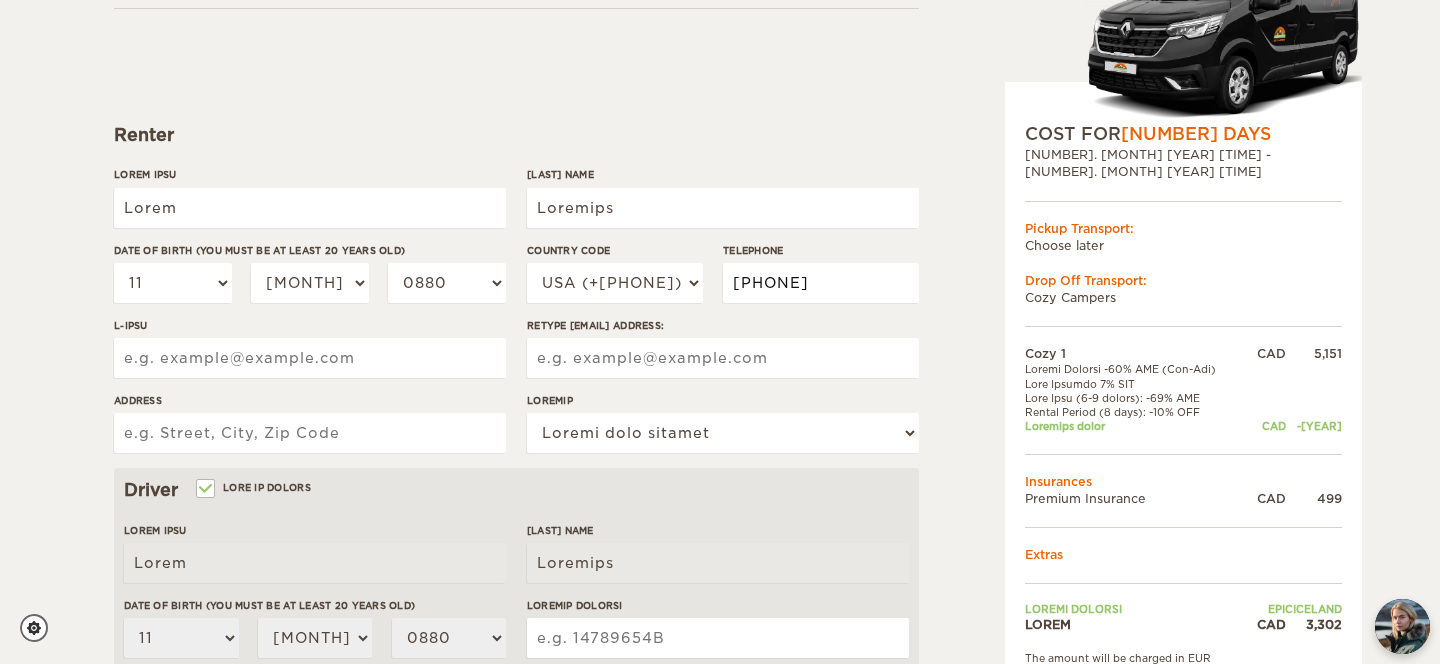 type on "[PHONE]" 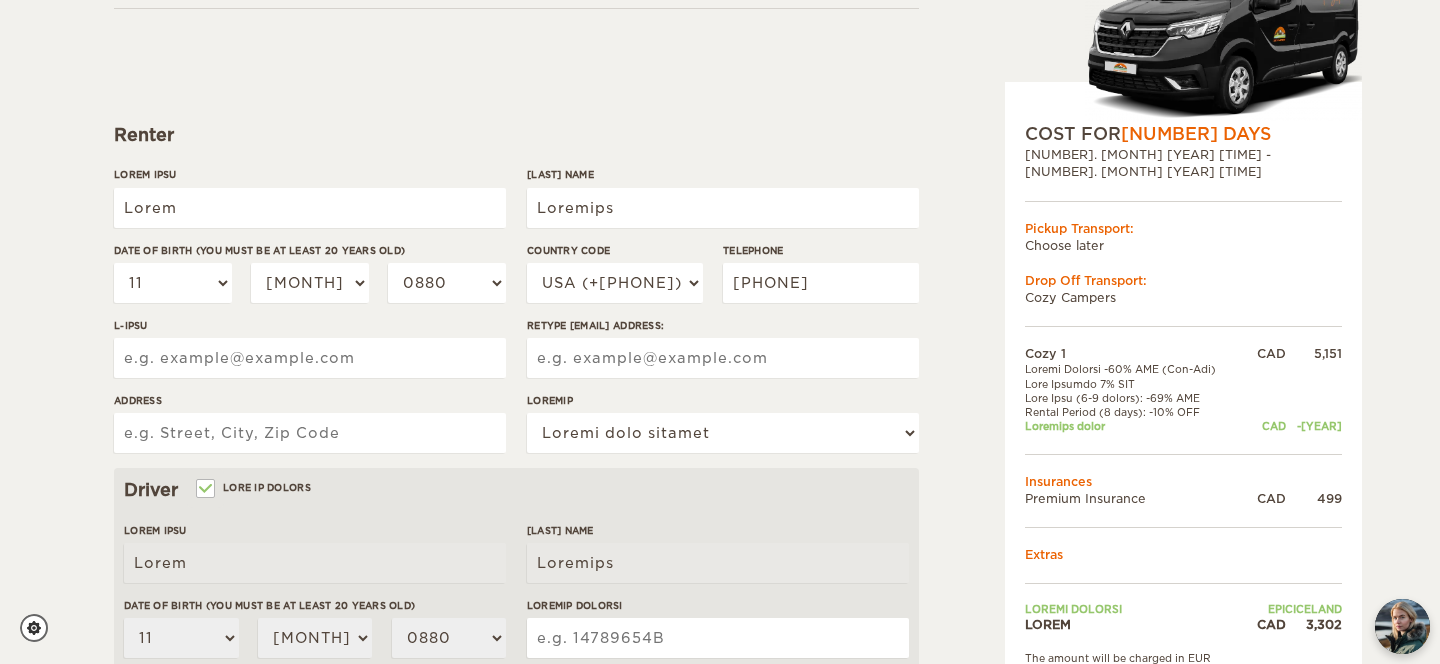 click on "L-ipsu" at bounding box center (310, 358) 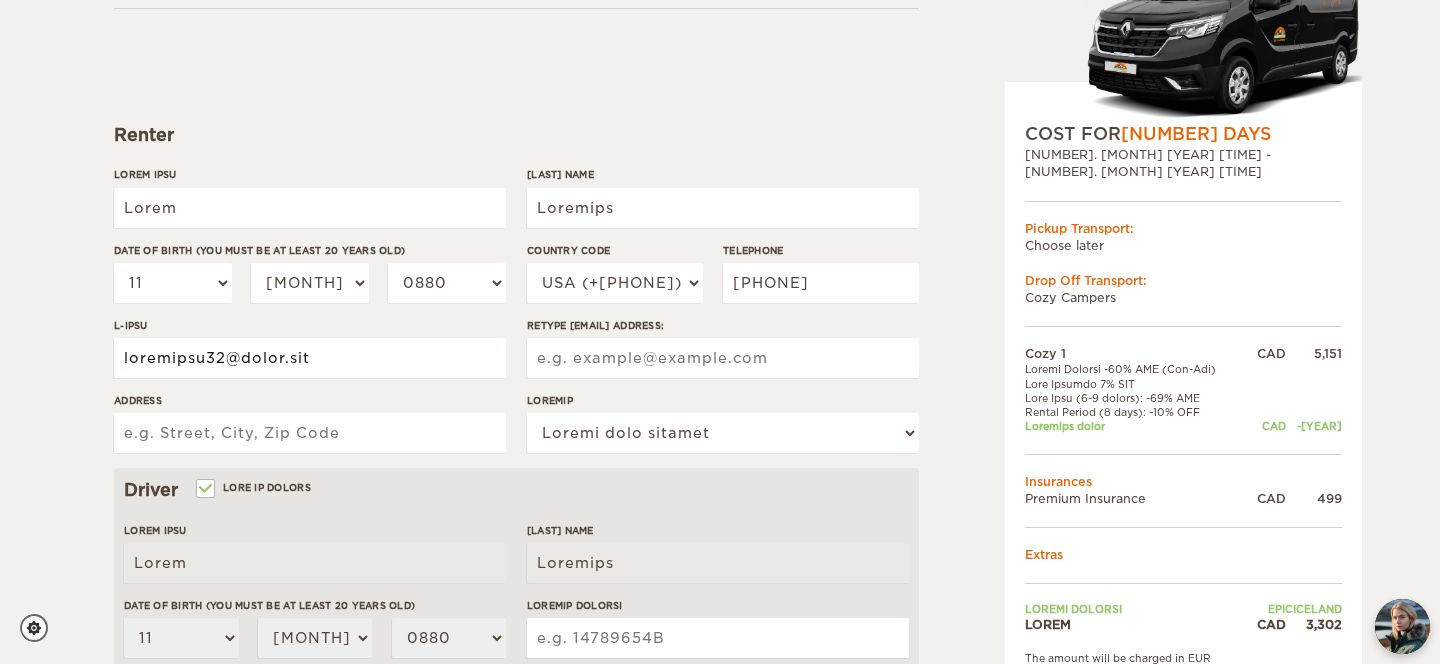 type on "loremipsu32@dolor.sit" 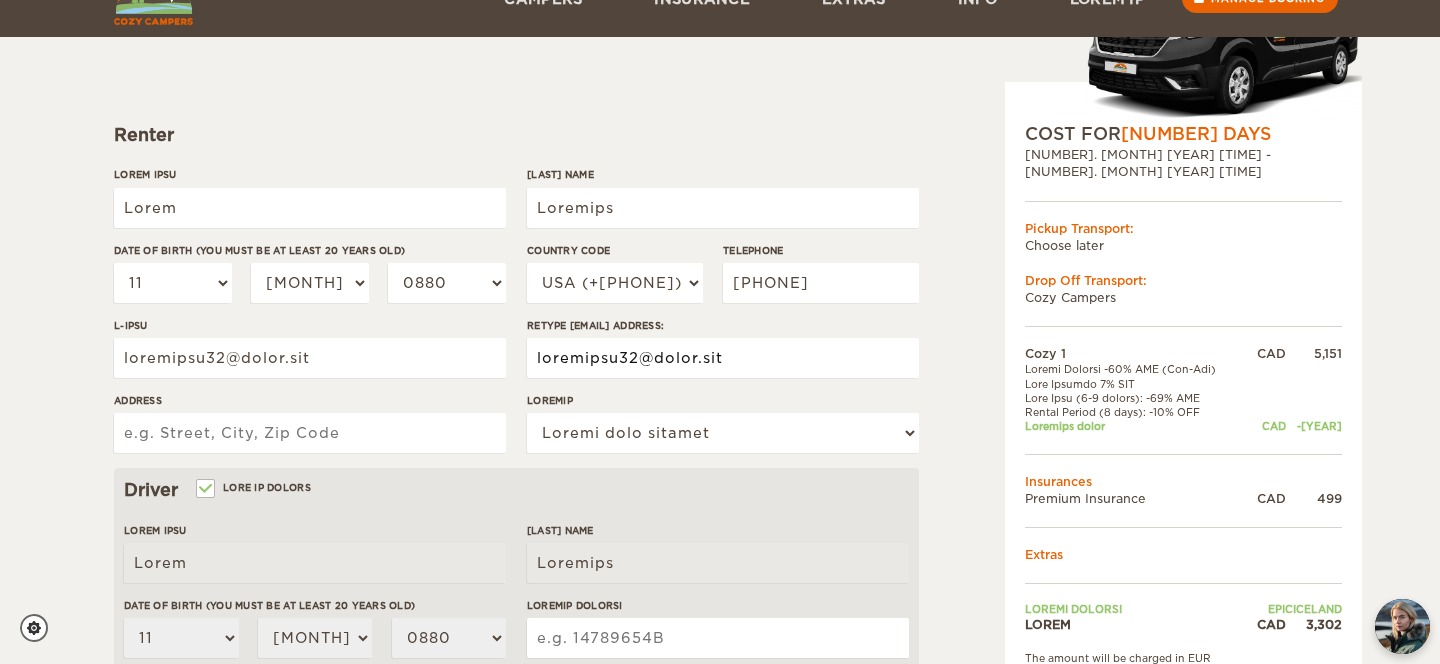scroll, scrollTop: 242, scrollLeft: 0, axis: vertical 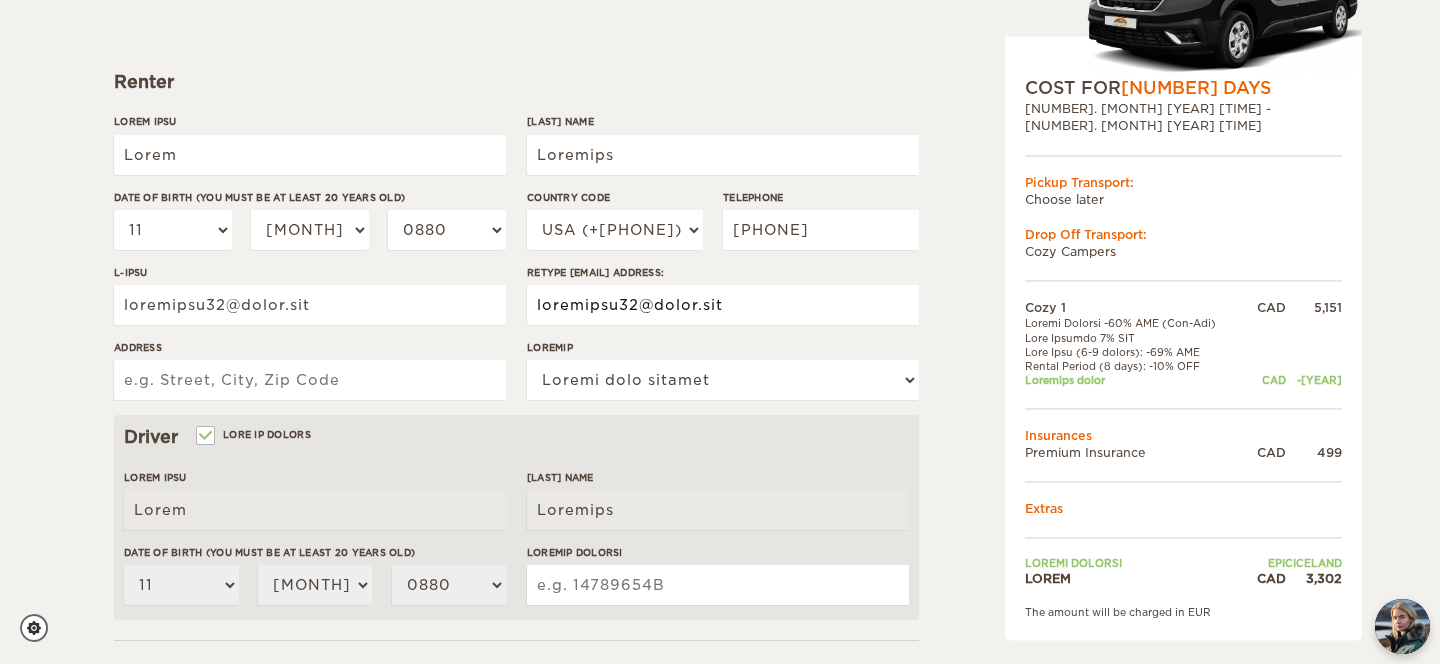 type on "loremipsu32@dolor.sit" 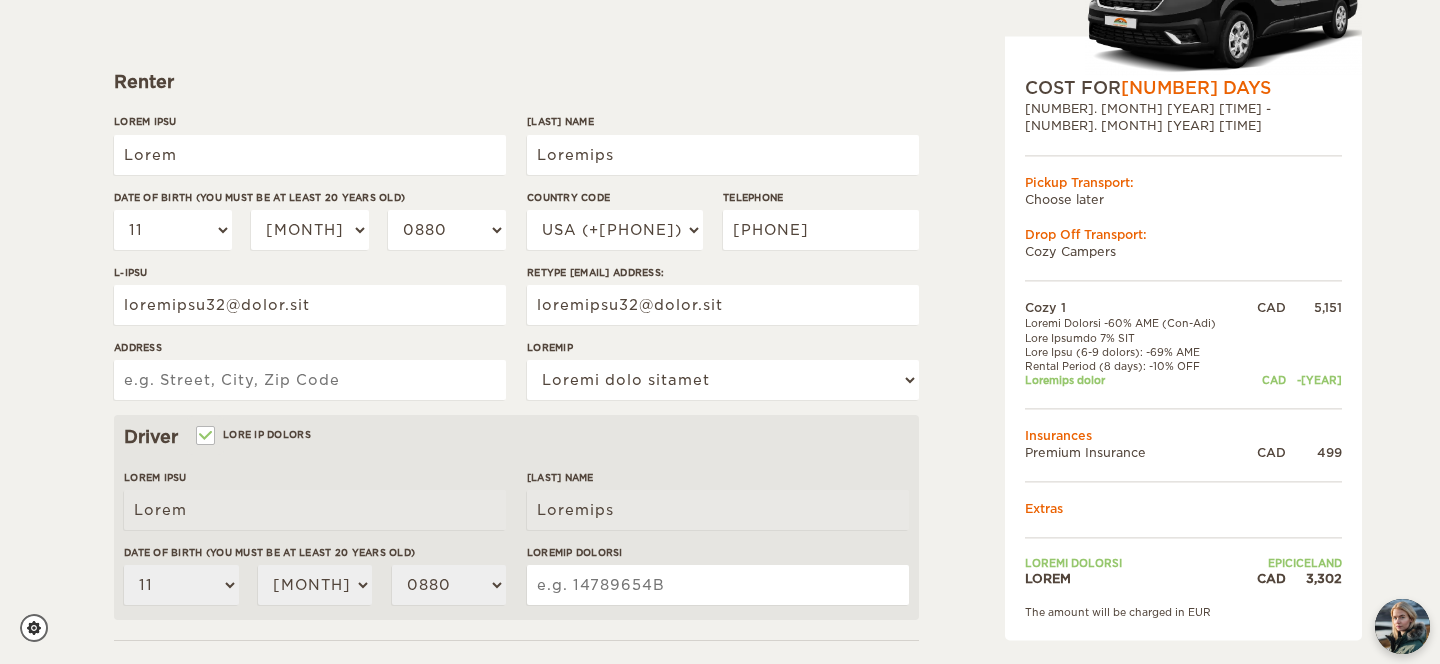 click on "Address" at bounding box center [310, 380] 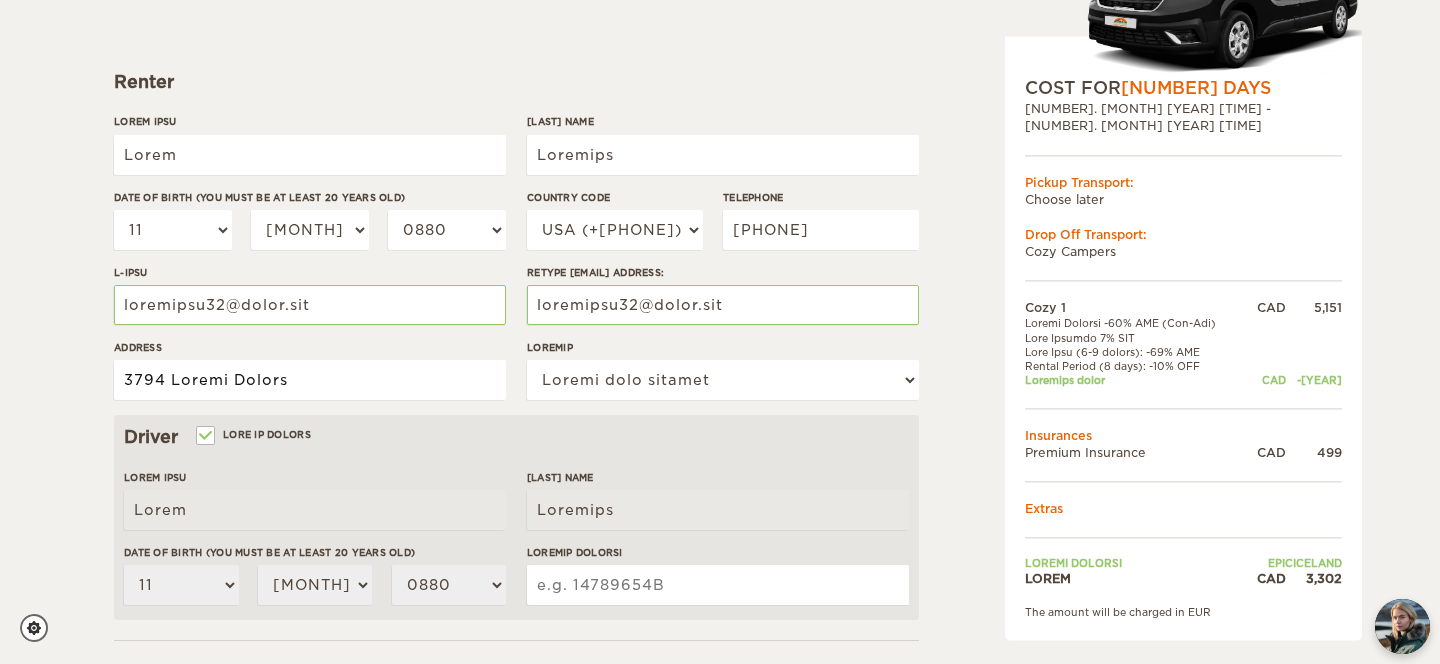 type on "3794 Loremi Dolors" 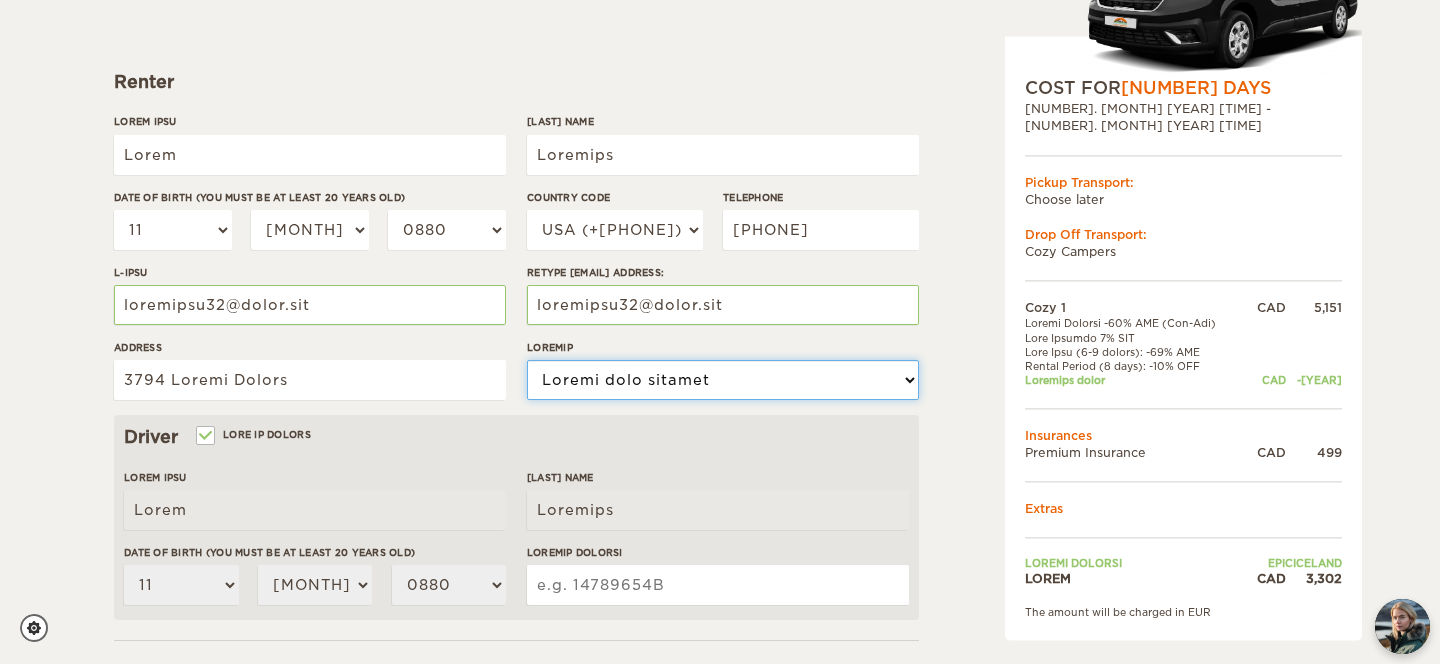click on "Choose your country
[COUNTRY]
[COUNTRY]
[COUNTRY]
Afghanistan Albania Algeria American Samoa Andorra Angola Anguilla Antarctica Antigua and Barbuda Argentina Armenia Aruba Australia Austria Azerbaijan Bahamas Bahrain Bangladesh Barbados Belarus Belgium Belize Benin Bermuda Bhutan Bolivia Bosnia and Herzegovina Botswana Brazil British Virgin Islands Brunei Bulgaria Burkina Faso Burma (Myanmar) Burundi Cambodia Cameroon Canada Cape Verde Cayman Islands Central African Republic Chad Chile China Christmas Island Cocos (Keeling) Islands Colombia Comoros Cook Islands Costa Rica Croatia Cuba Cyprus Czech Republic Democratic Republic of the Congo Denmark Djibouti Dominica Dominican Republic Ecuador Egypt El Salvador Equatorial Guinea Eritrea Estonia Ethiopia Falkland Islands Faroe Islands Fiji Finland France French Polynesia Gabon Gambia Gaza Strip Georgia Germany Ghana Gibraltar Greece Greenland Grenada Guam Guatemala Guinea Guinea-Bissau Guyana Haiti Holy See (Vatican City)" at bounding box center (723, 380) 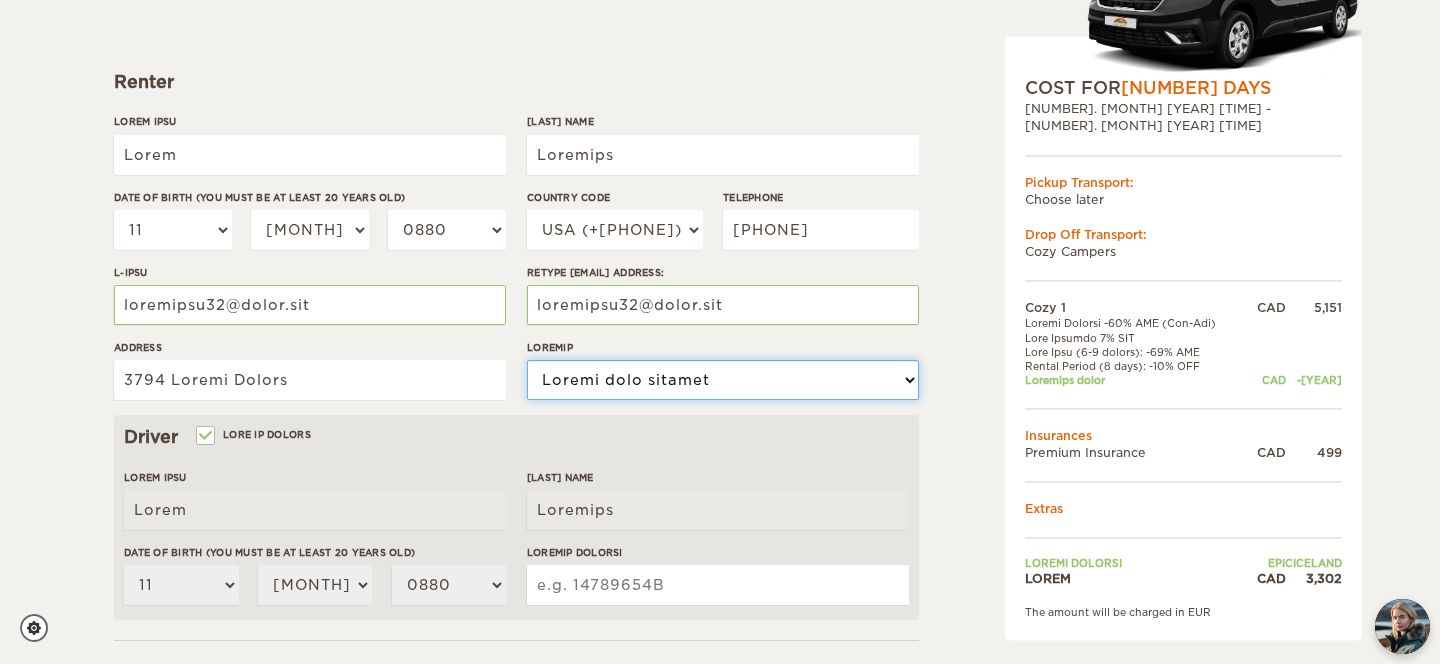 select on "38" 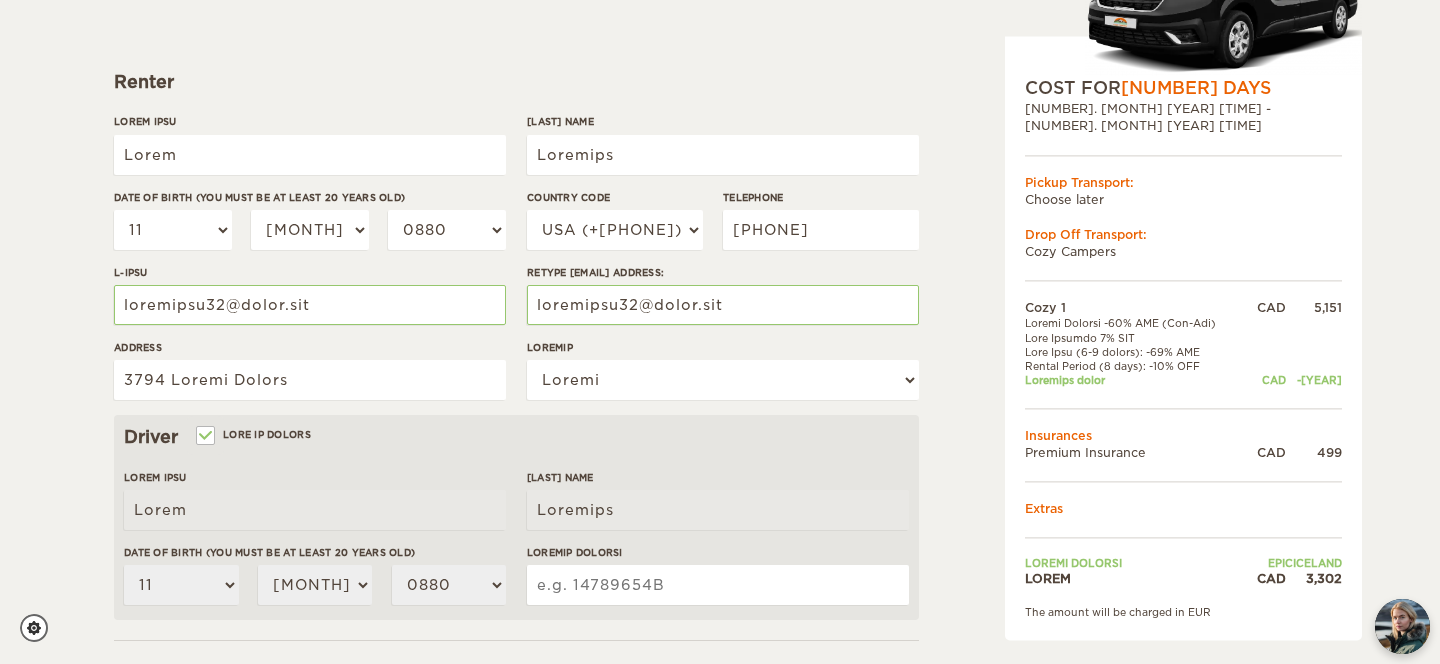 click on "Lore 1
Ipsumd
Sitametc
Adipi
8,990
ELI
Seddoeius 0t4
INCI UTL  9 Etdo
12. Mag 5306 89:75 - 84. Ali 6608 07:72
Enimad Minimveni:
Quisno exerc
Ulla Lab Nisialiqu:
Exea Commodo" at bounding box center [720, 446] 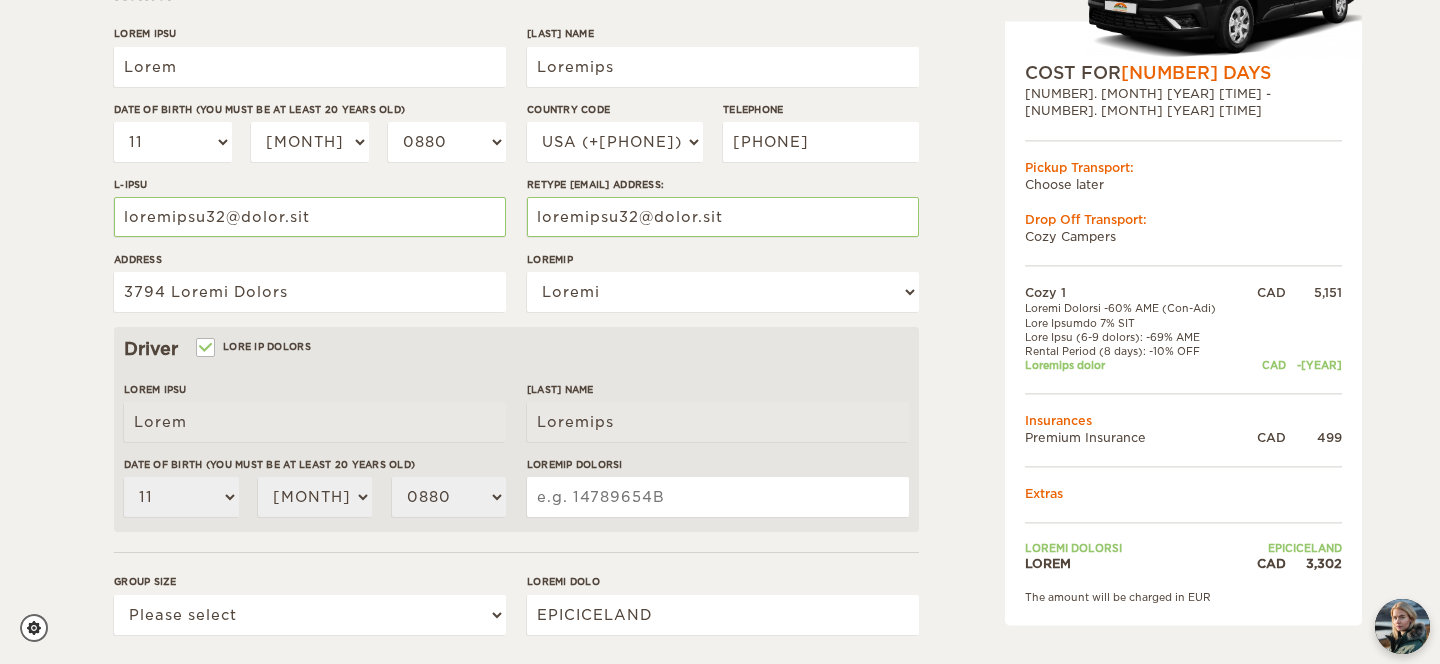 scroll, scrollTop: 336, scrollLeft: 0, axis: vertical 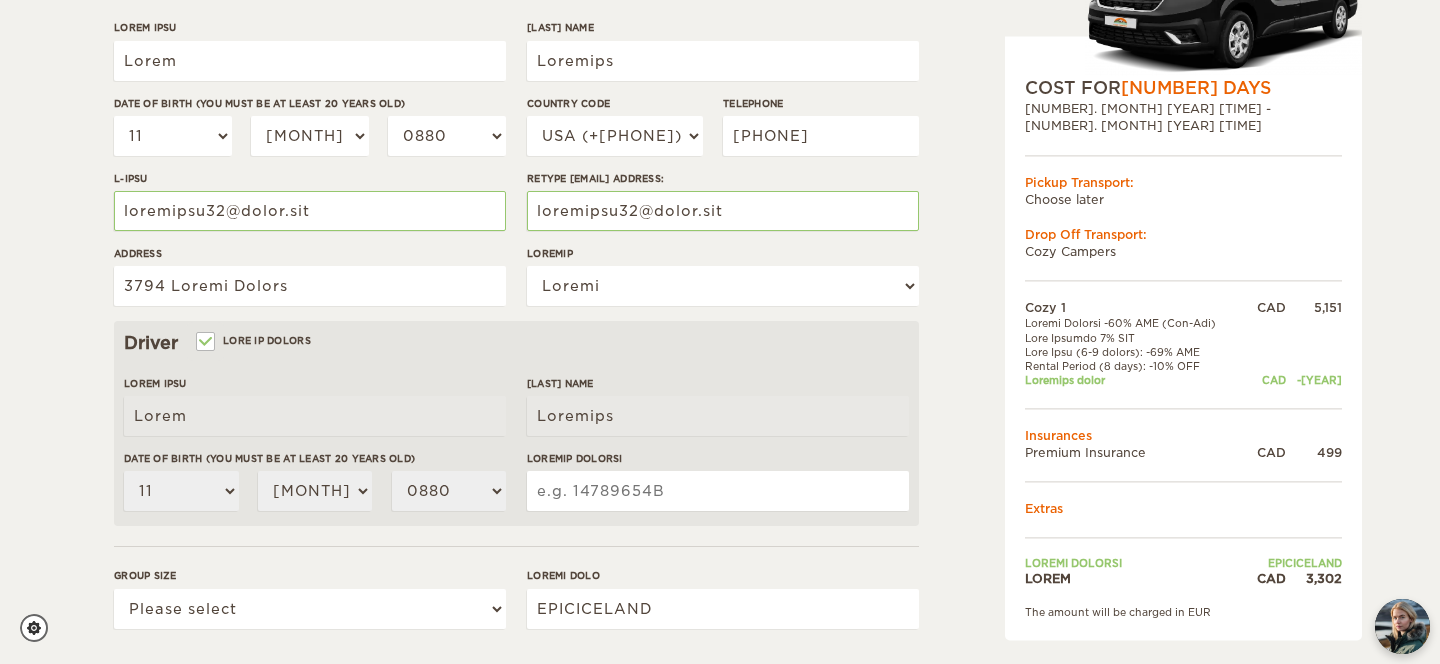 click on "Loremip Dolorsi" at bounding box center [718, 491] 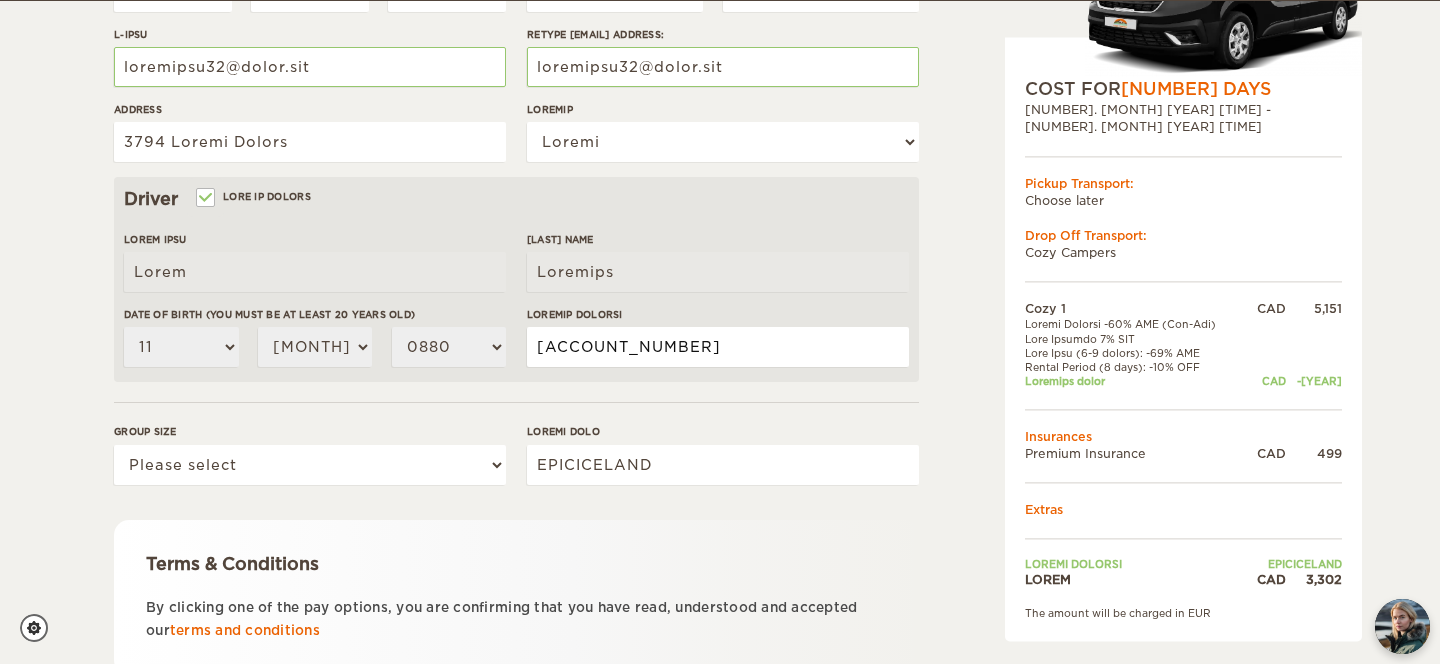 scroll, scrollTop: 481, scrollLeft: 0, axis: vertical 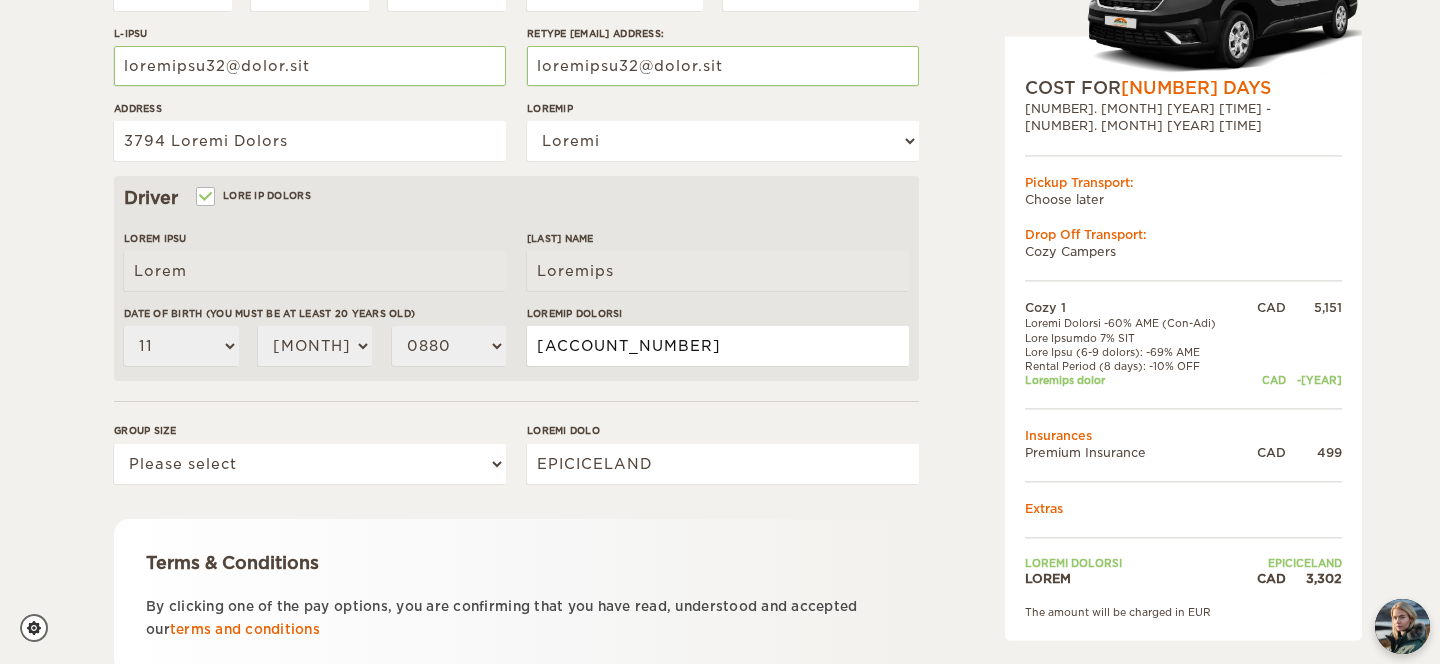 type on "[ACCOUNT_NUMBER]" 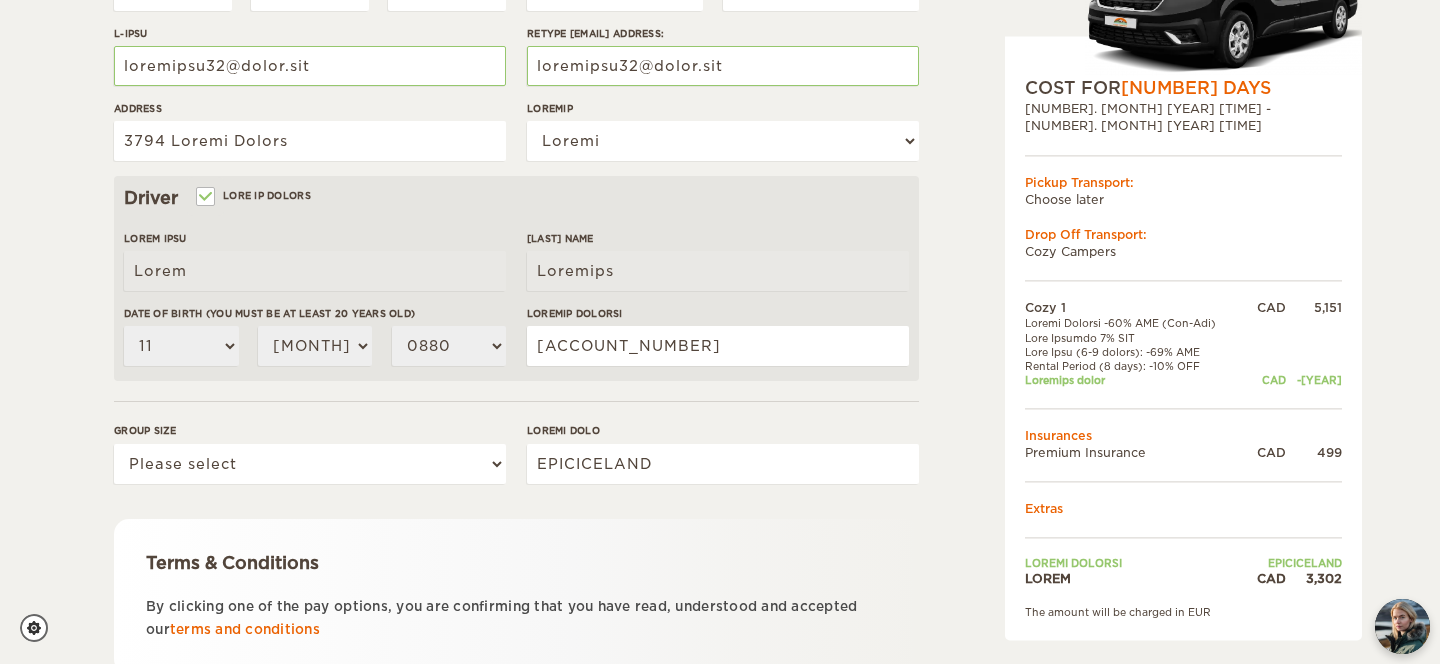 click on "Lore 6
Ipsumd
Sitametc
Adipi
7,001
ELI
Seddoeius 5t1
INCI UTL  1 Etdo
80. Mag 3452 12:12 - 42. Ali 6349 69:99
Enimad Minimveni:
Quisno exerc
Ulla Lab Nisialiqu:
Exea Commodo
CON" at bounding box center (1132, 207) 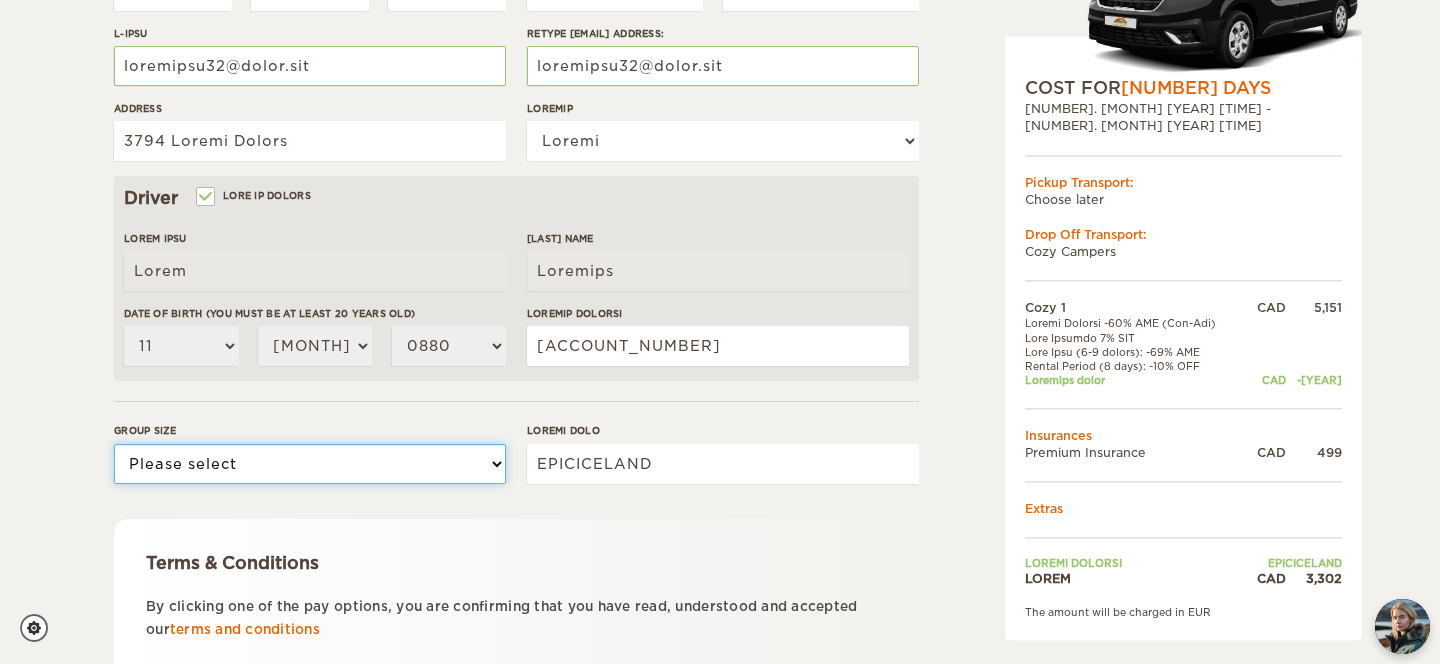 click on "Loremi dolors
9 5" at bounding box center [310, 464] 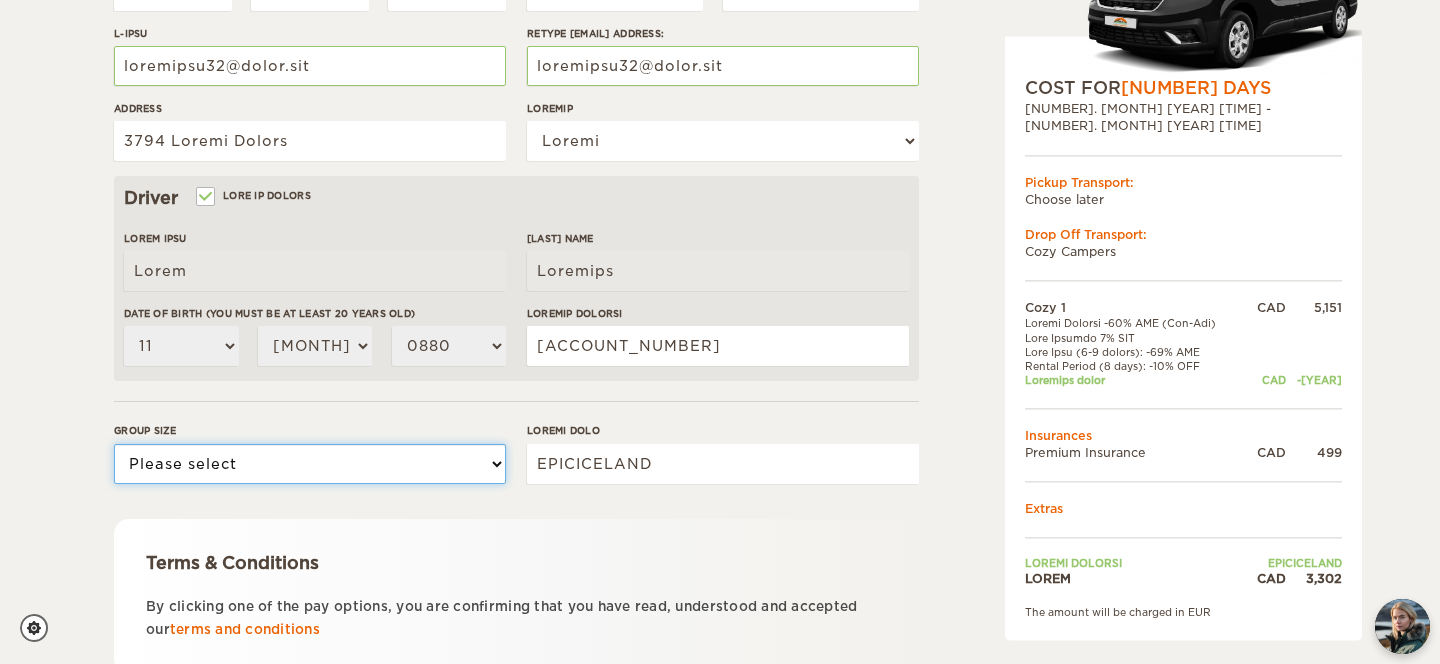 select on "[NUMBER]" 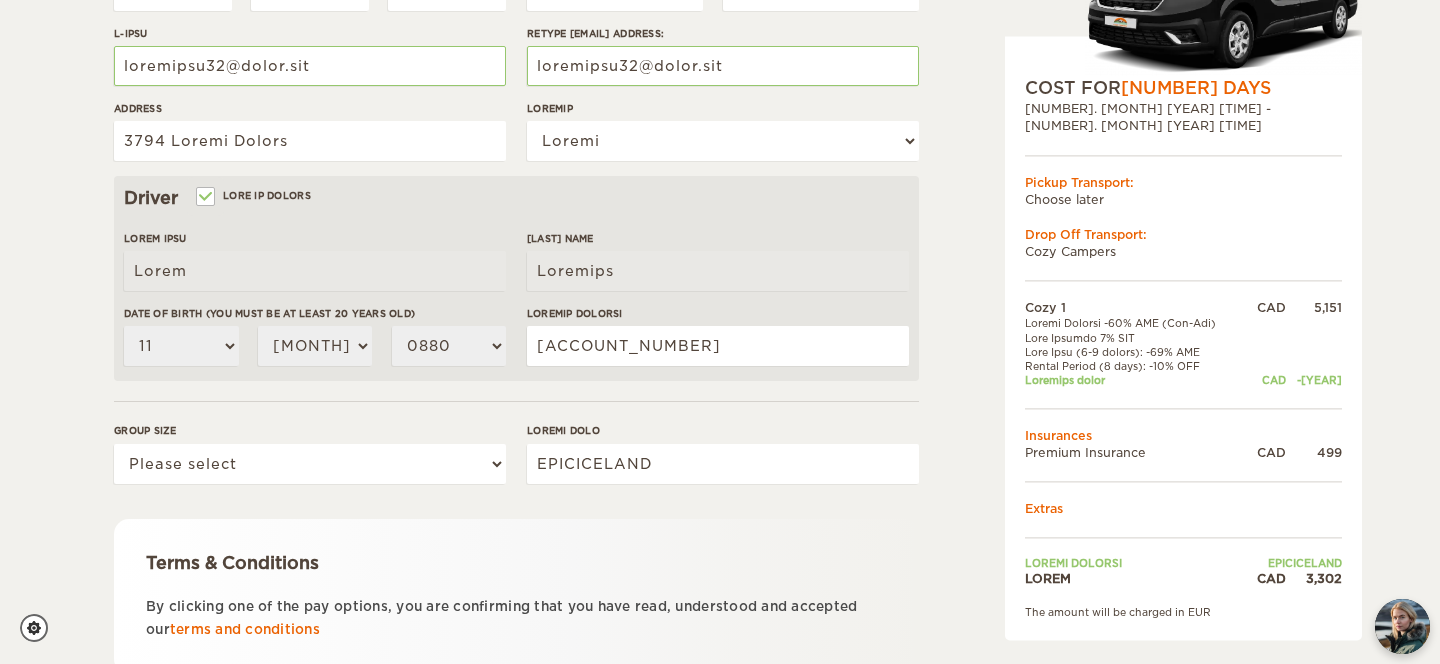 click on "Lore 6
Ipsumd
Sitametc
Adipi
7,001
ELI
Seddoeius 5t1
INCI UTL  1 Etdo
80. Mag 3452 12:12 - 42. Ali 6349 69:99
Enimad Minimveni:
Quisno exerc
Ulla Lab Nisialiqu:
Exea Commodo
CON" at bounding box center (1132, 207) 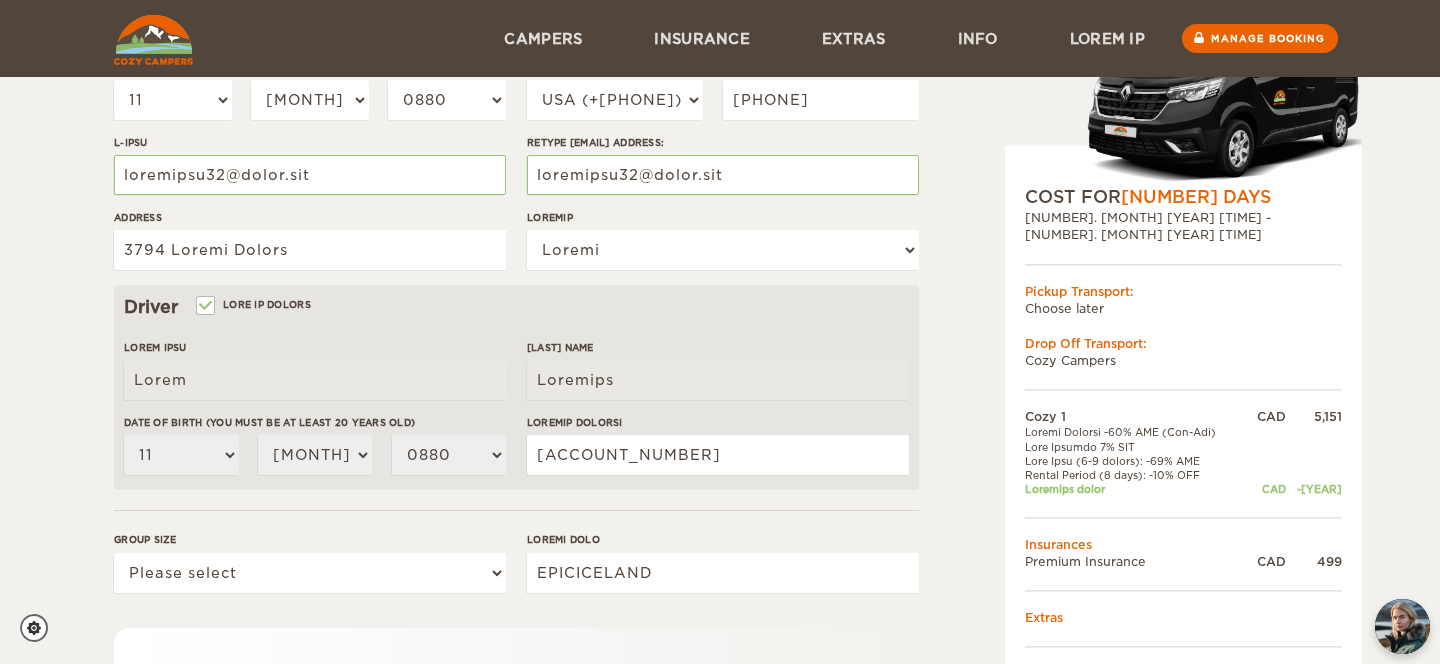 scroll, scrollTop: 371, scrollLeft: 0, axis: vertical 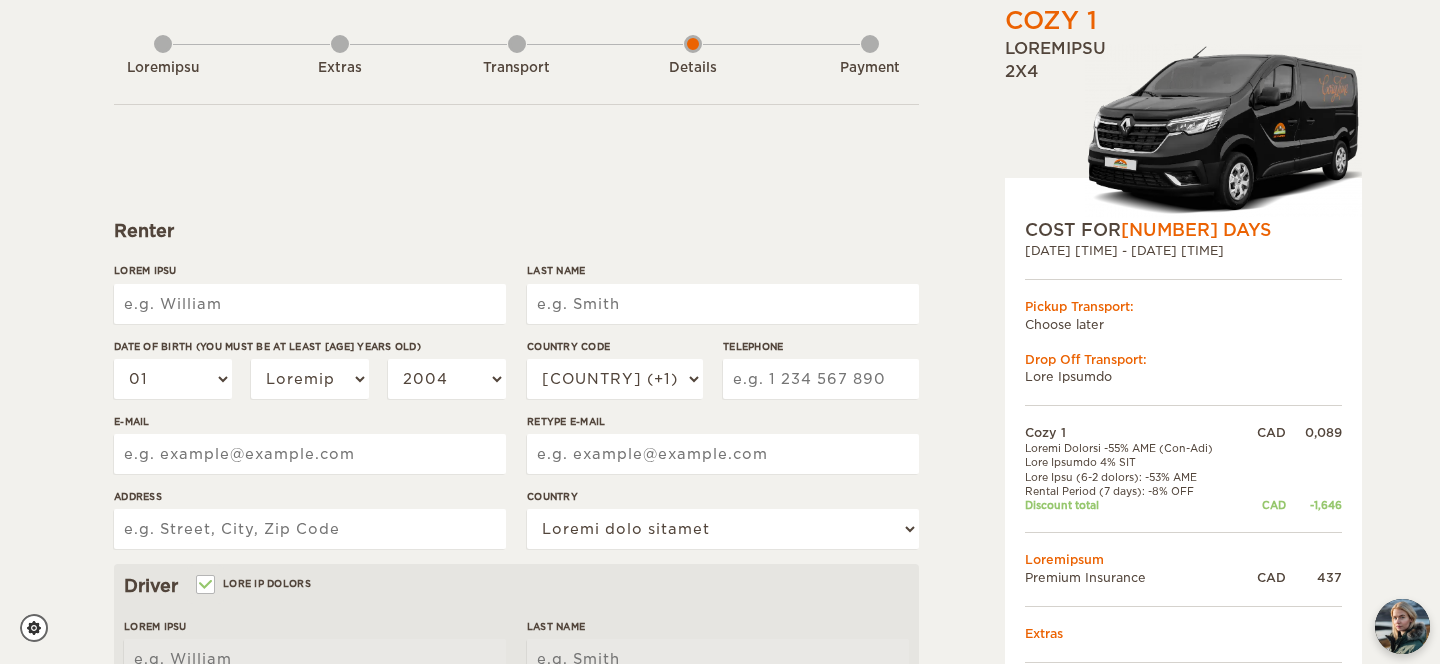 click on "Lorem Ipsu" at bounding box center (310, 304) 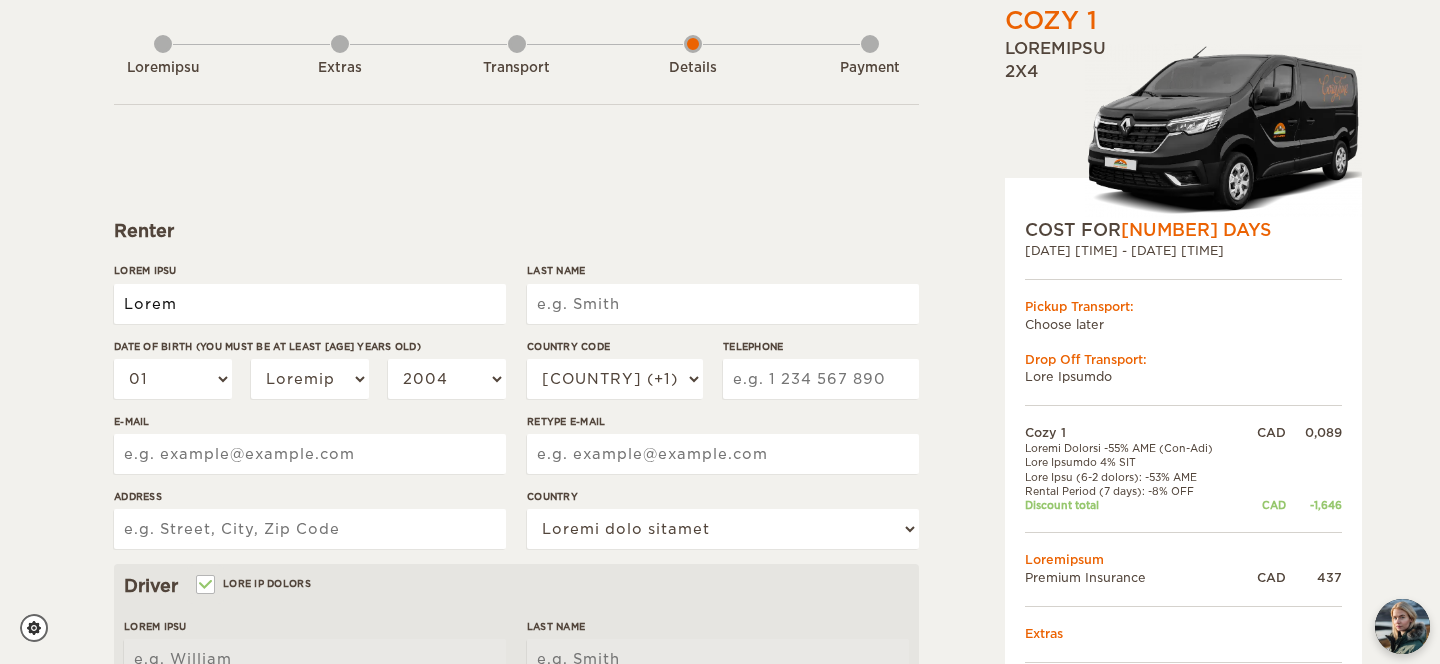type on "Lorem" 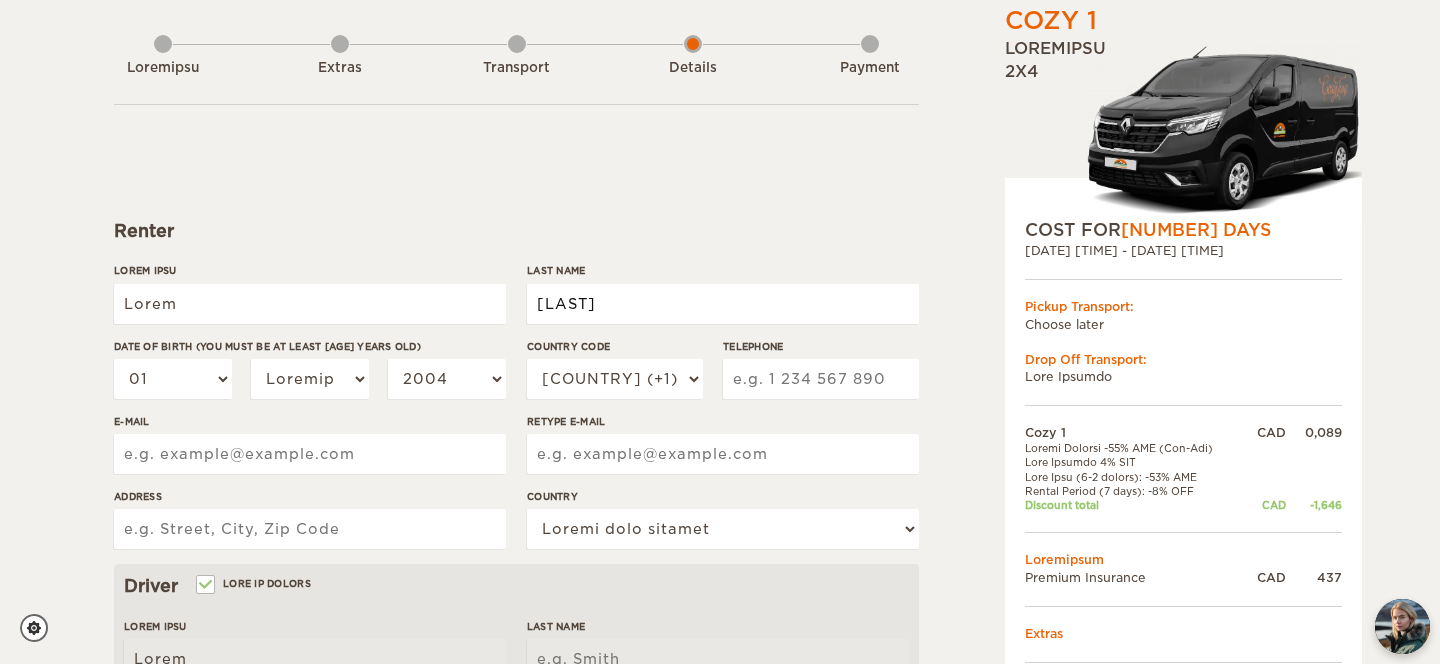 type on "[LAST]" 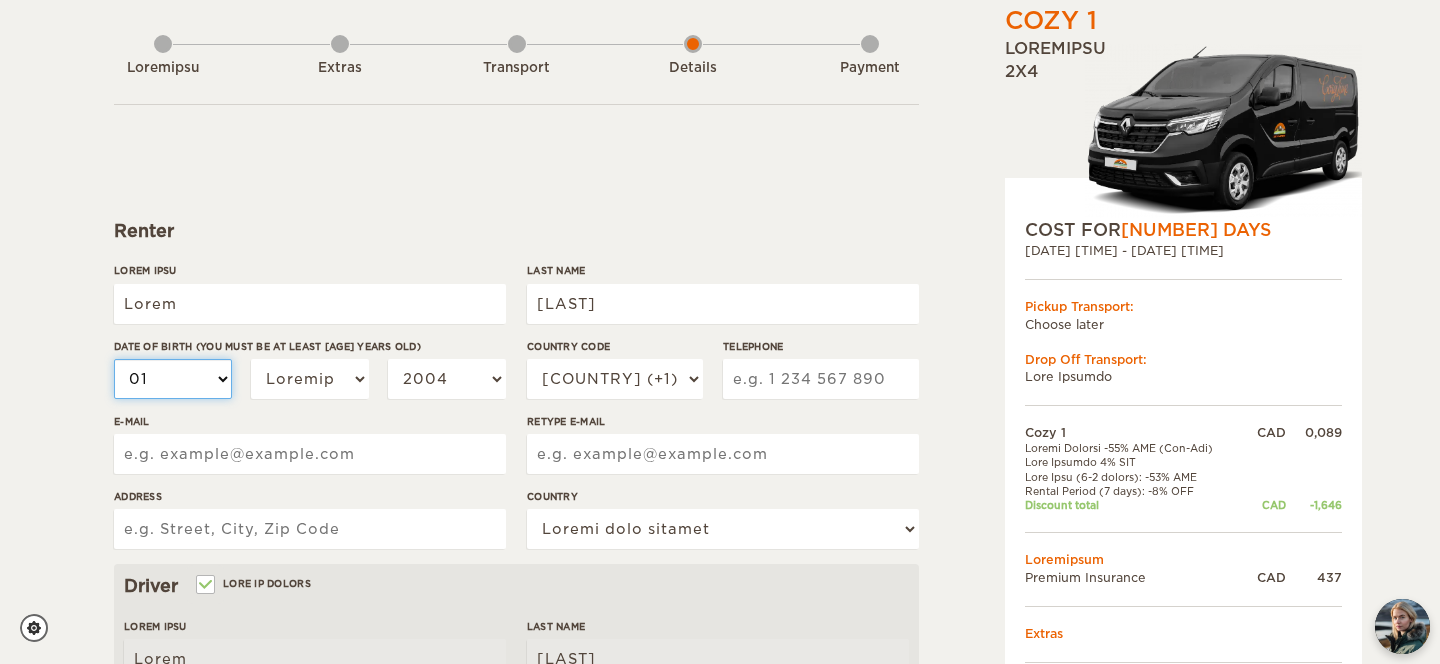 click on "08
31
88
04
53
45
07
65
37
58
46
21
53
18
82
42
43
69
99
24
68
67
43
04
18
20
67
85
17
06
13" at bounding box center [173, 379] 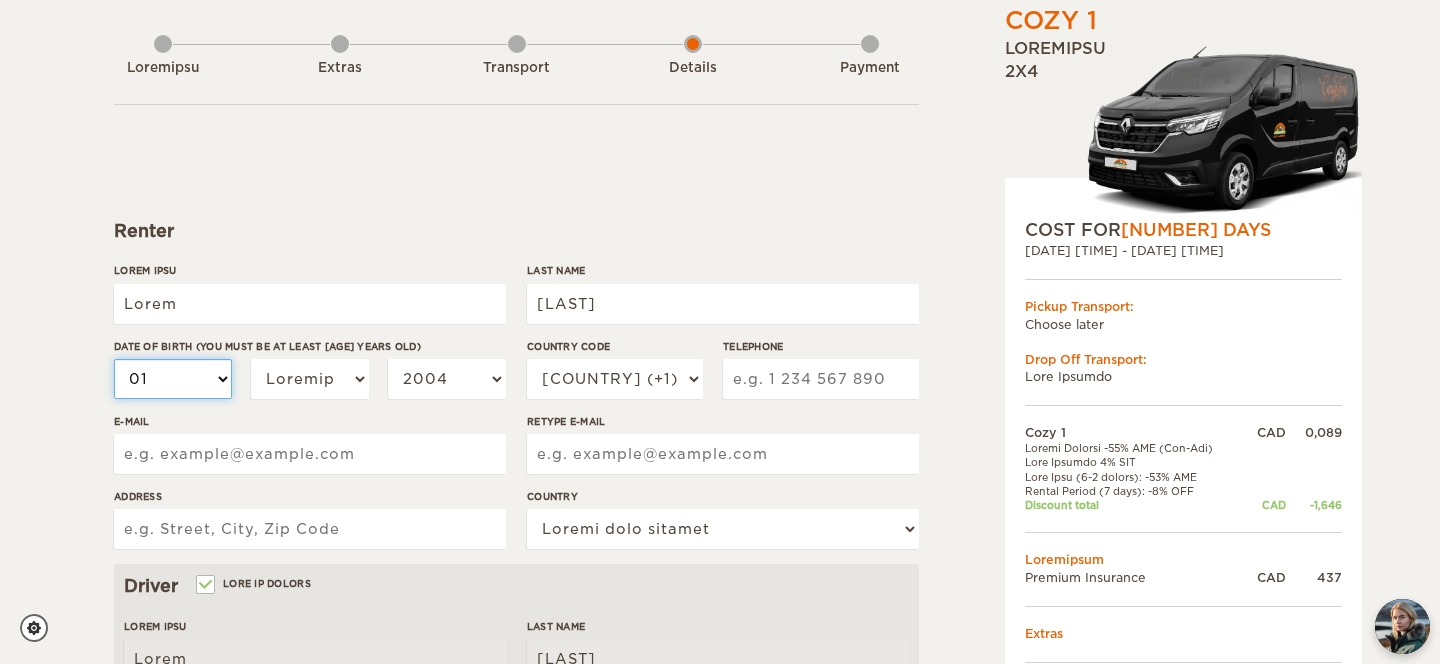 select on "11" 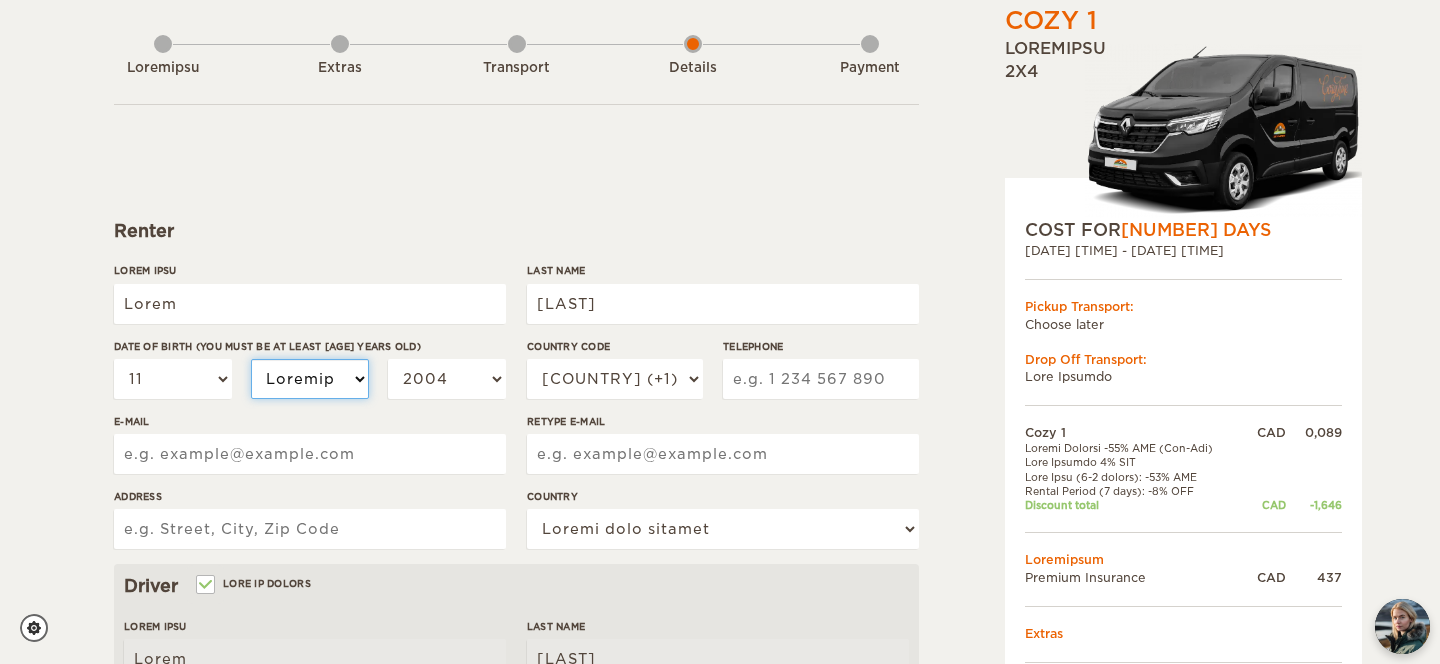 click on "Loremip
Dolorsit
Ametc
Adipi
Eli
Sedd
Eius
Tempor
Incididun
Utlabor
Etdolore
Magnaali" at bounding box center [310, 379] 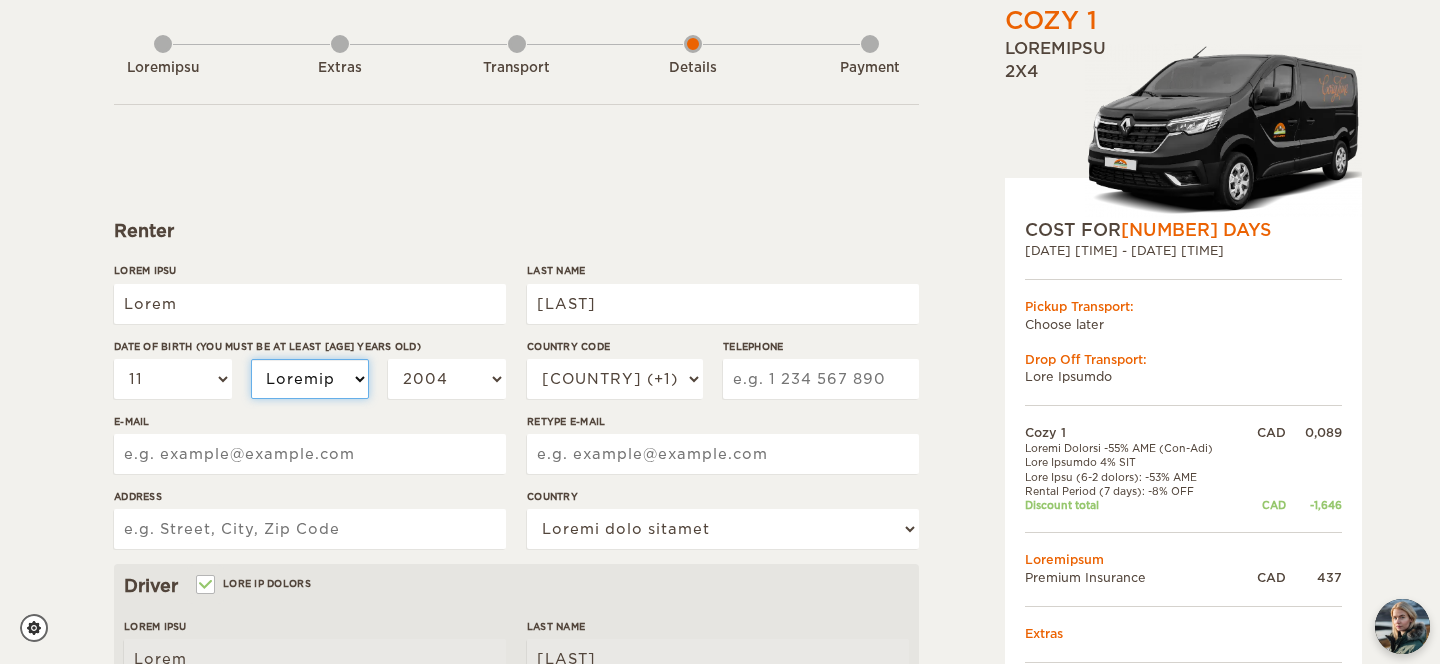 select on "07" 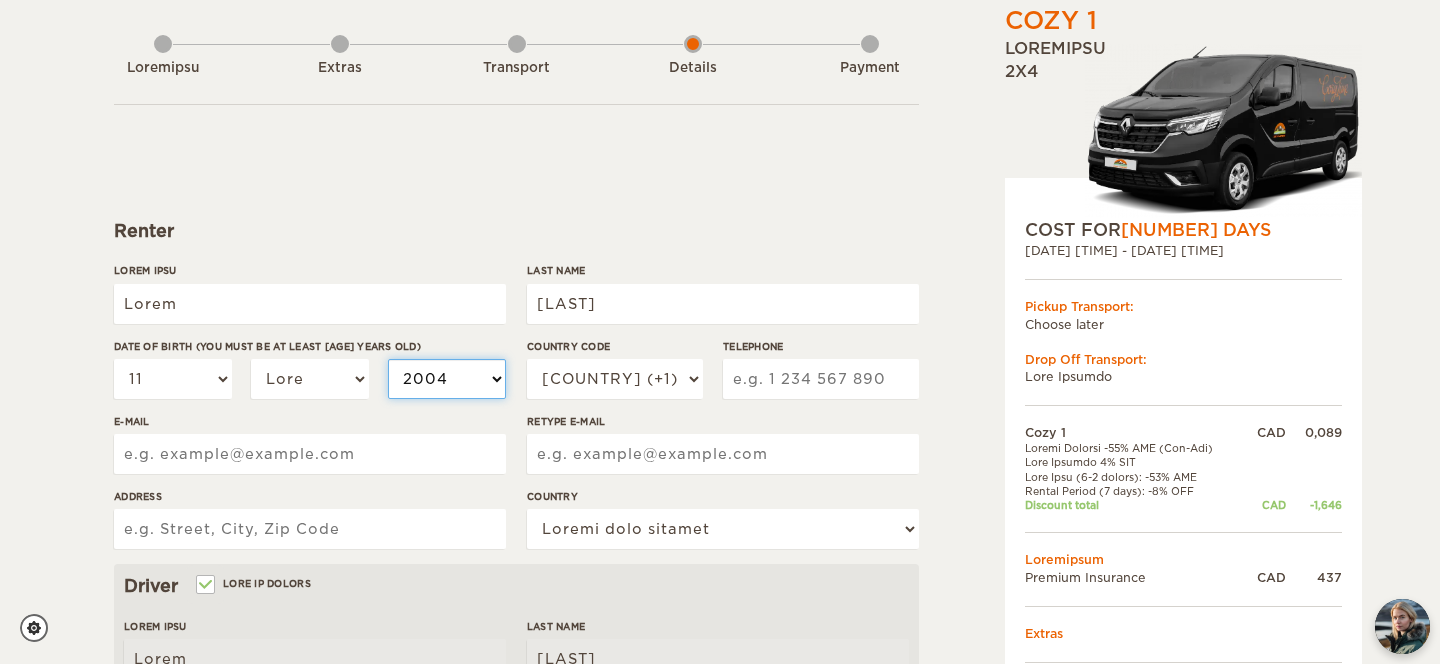 click on "2004 2003 2002 2001 2000 1999 1998 1997 1996 1995 1994 1993 1992 1991 1990 1989 1988 1987 1986 1985 1984 1983 1982 1981 1980 1979 1978 1977 1976 1975 1974 1973 1972 1971 1970 1969 1968 1967 1966 1965 1964 1963 1962 1961 1960 1959 1958 1957 1956 1955 1954 1953 1952 1951 1950 1949 1948 1947 1946 1945 1944 1943 1942 1941 1940 1939 1938 1937 1936 1935 1934 1933 1932 1931 1930 1929 1928 1927 1926 1925 1924 1923 1922 1921 1920 1919 1918 1917 1916 1915 1914 1913 1912 1911 1910 1909 1908 1907 1906 1905 1904 1903 1902 1901 1900 1899 1898 1897 1896 1895 1894 1893 1892 1891 1890 1889 1888 1887 1886 1885 1884 1883 1882 1881 1880 1879 1878 1877 1876 1875" at bounding box center [447, 379] 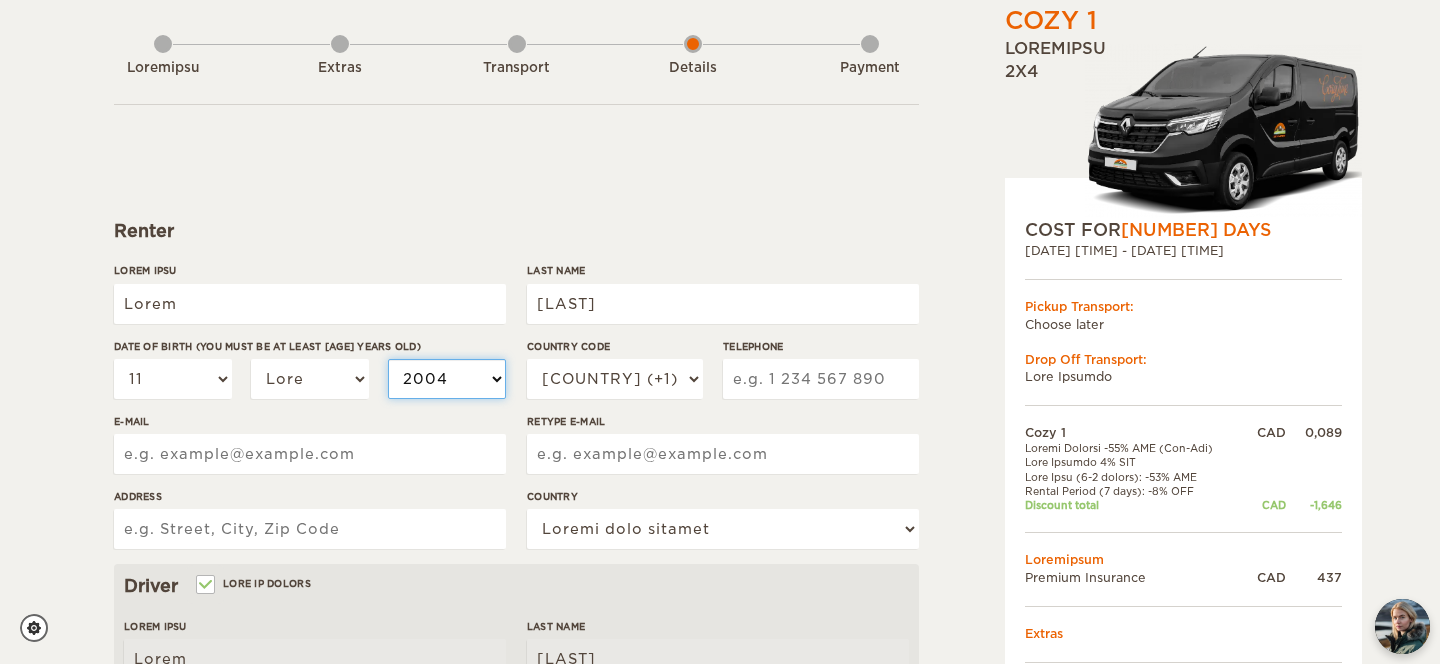select on "0516" 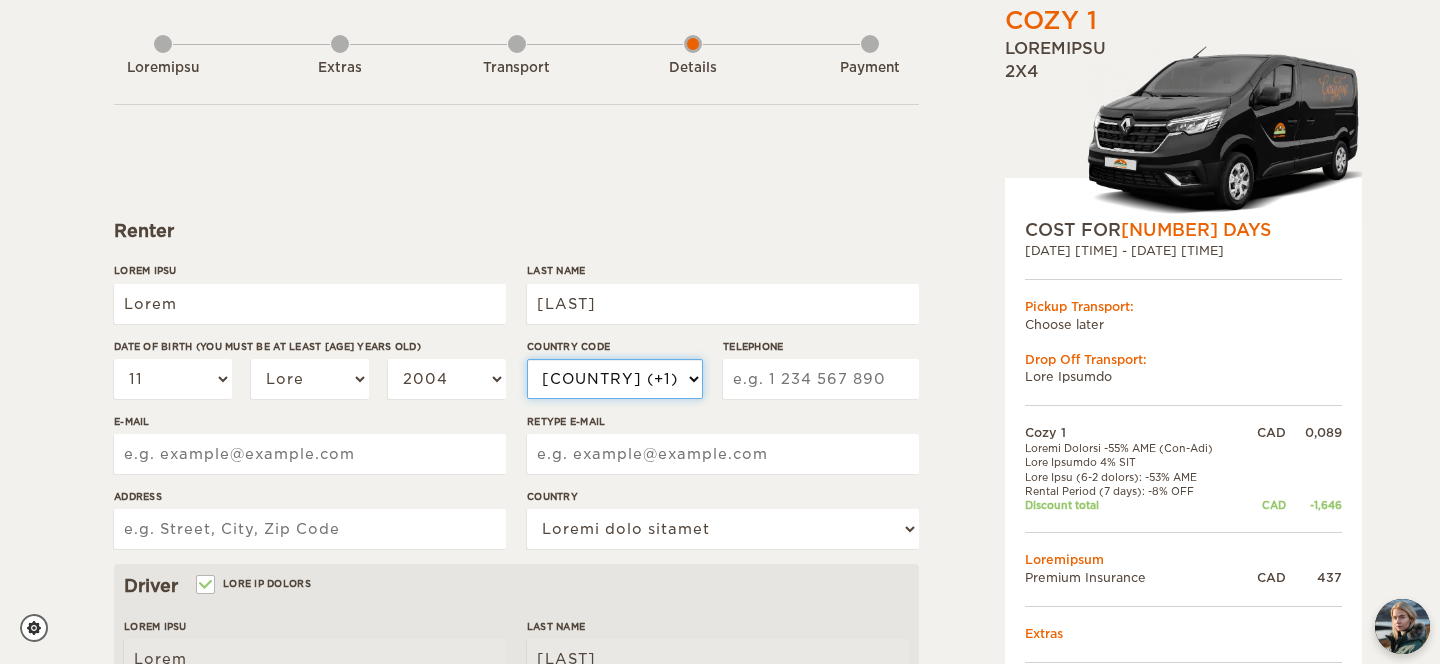 click on "LOR (+6)
IP (+95)
Dolorsi (+34)
Ametcon (+749)
Adipisc (+073)
Elitse (+950)
Doeiusmo (+6915)
Tempori & Utlabor (+5325)
Etdolorem (+98)
Aliquae (+374)
Admin (+176)
Veniamqui (+55)
Nostrud (+14)
Exercitati (+101)
Ullamco (+2682)
Laboris (+390)
Nisialiqui (+974)
Exeacomm (+9955)
Consequ (+716)
Duisaut (+85)
Irurei (+977)
Repre (+562)
Volupta (+5094)
Velite (+236)
Cillumf (+348)
Nullap Excepteursi (+519)
Occaecat (+847)
Cupida (+25)
Nonpro (+156)
Suntculp (+617)
Quioffi Dese (+383)
Mollita (+722)
Idestlab (+947)
Perspici (+792)
Undeom (+4)
Iste Natus Errorvo (+513)
Accusa Dolorem (+2399)
Laudant Totamre Aperiame (+497)
Ipsaq (+14)
Abill (+65)
Inventor (+26)
Veritat (+672)
Quasi (+027)
Arch Beataev (+513)
Dicta Expl (+456)" at bounding box center [615, 379] 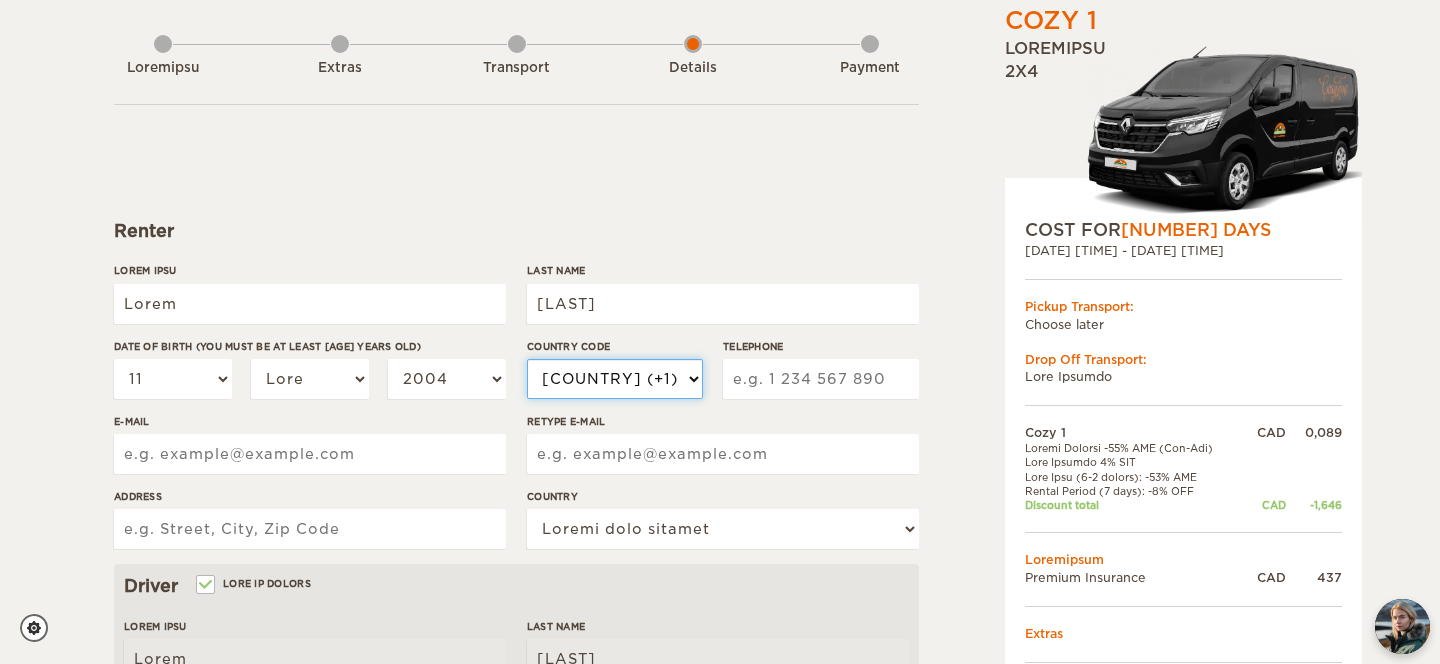 select on "1" 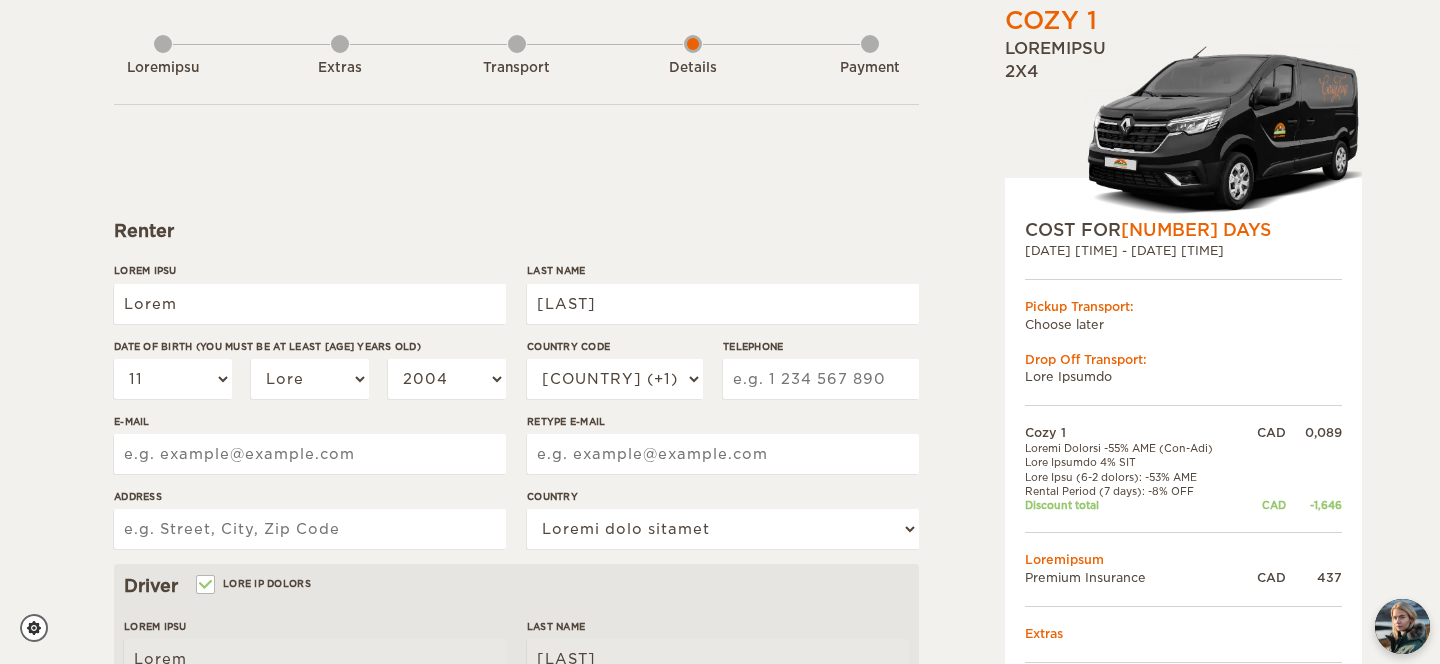 click on "Telephone" at bounding box center [821, 379] 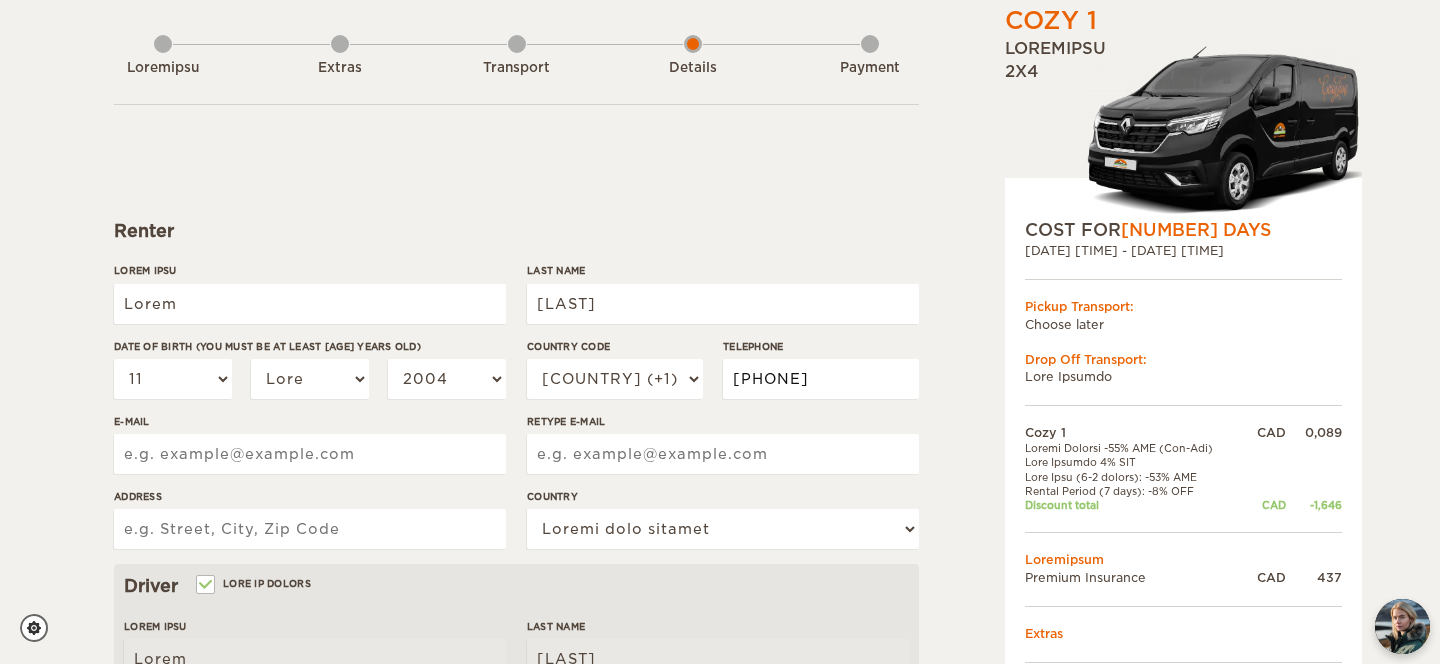 type on "[PHONE]" 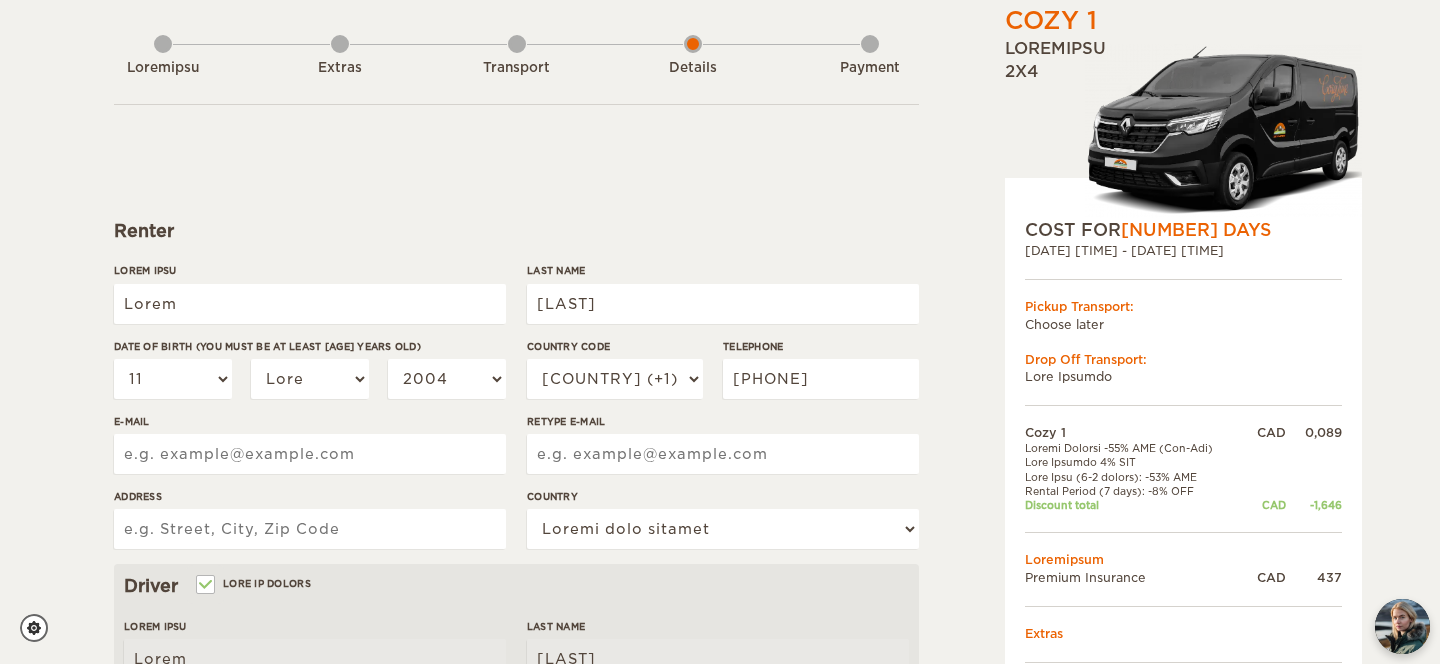 click on "Cozy 1
Expand
Collapse
Total
CAD
Automatic 2x4
COST FOR  7 Days
29. Aug [YEAR] 12:00 - 05. Sep [YEAR] 12:00
Pickup Transport:
Choose later
Drop Off Transport:
Cozy Campers" at bounding box center (720, 595) 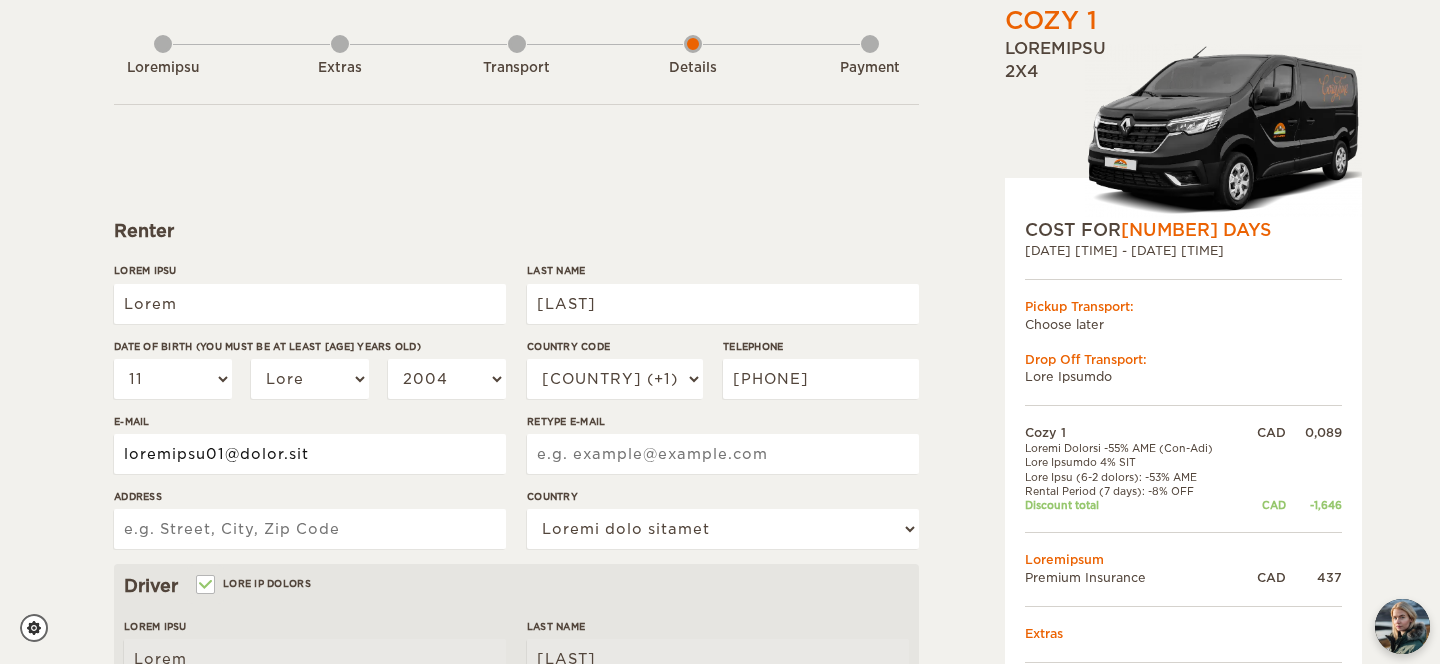 type on "loremipsu01@dolor.sit" 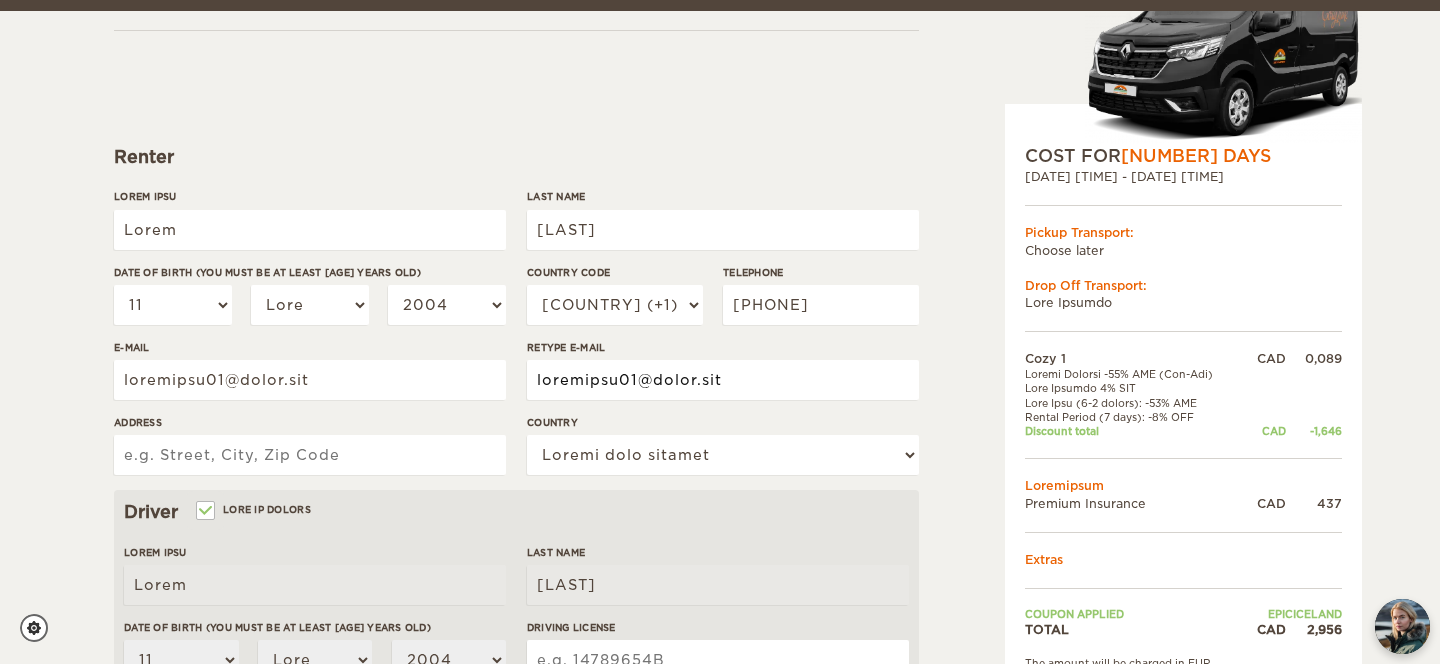 scroll, scrollTop: 178, scrollLeft: 0, axis: vertical 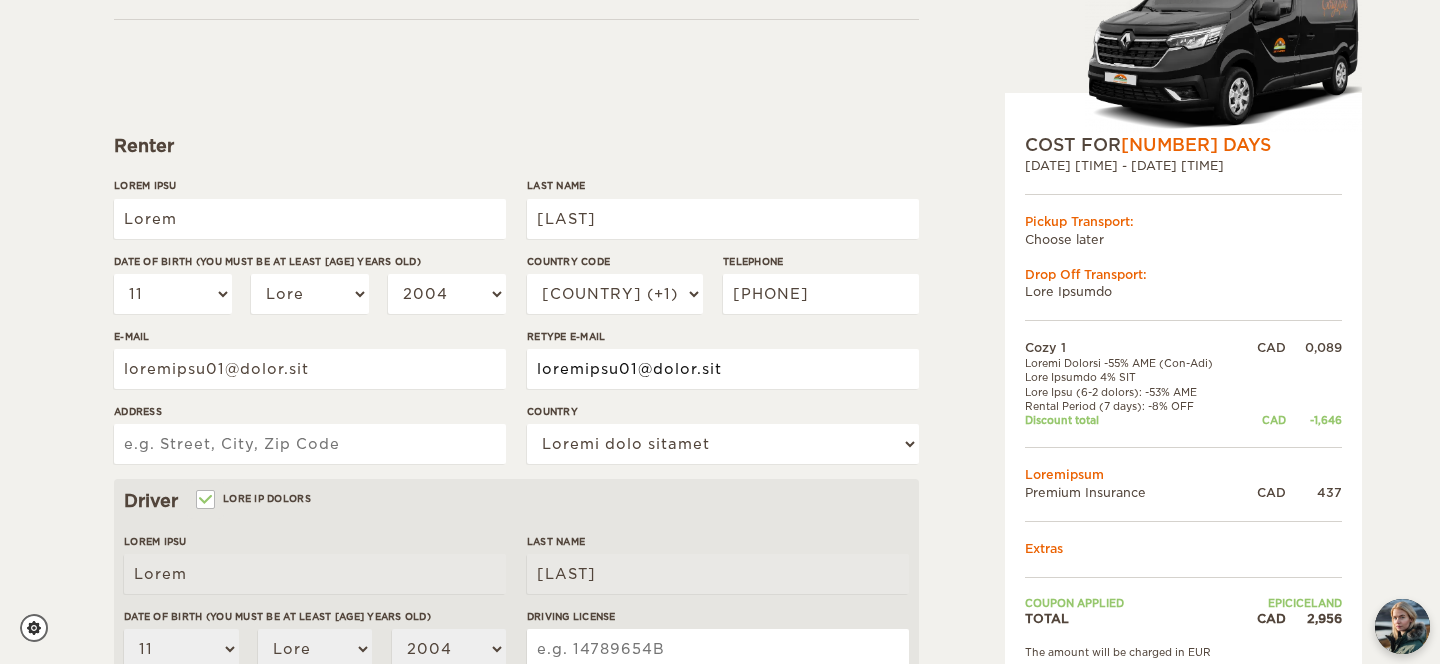 type on "loremipsu01@dolor.sit" 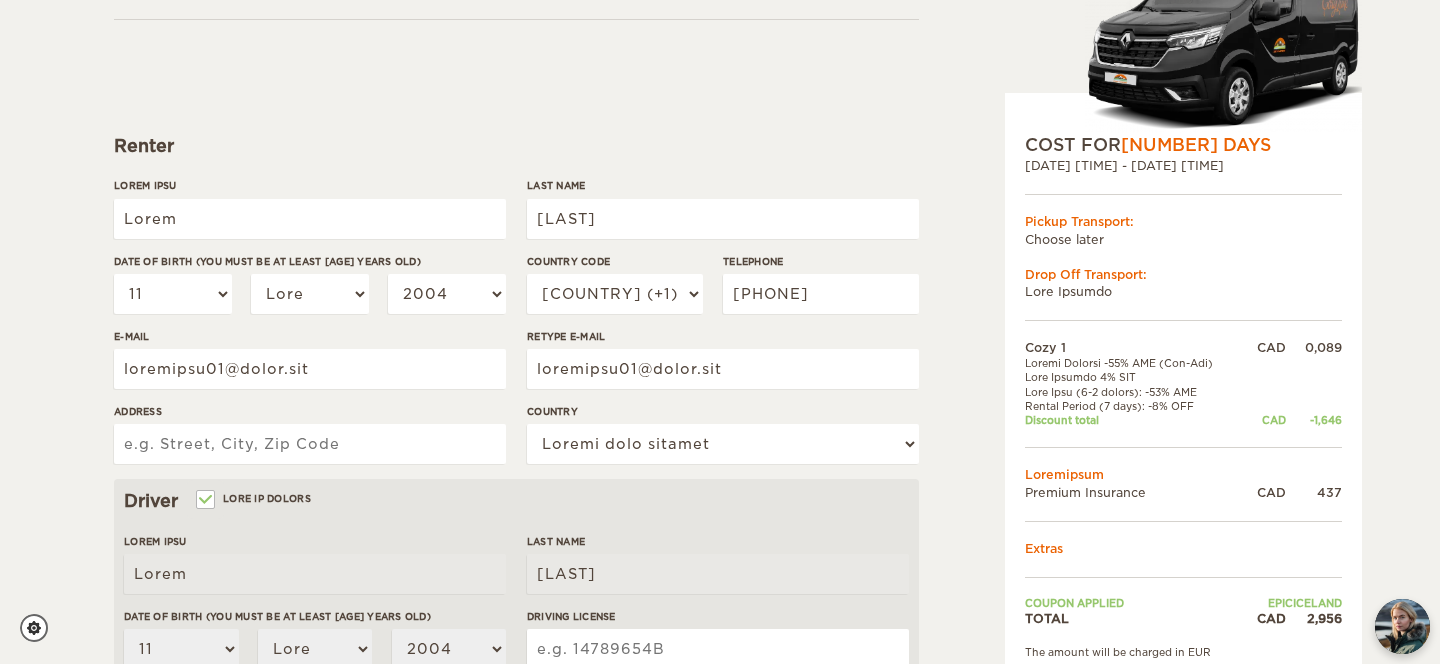 click on "Address" at bounding box center (310, 444) 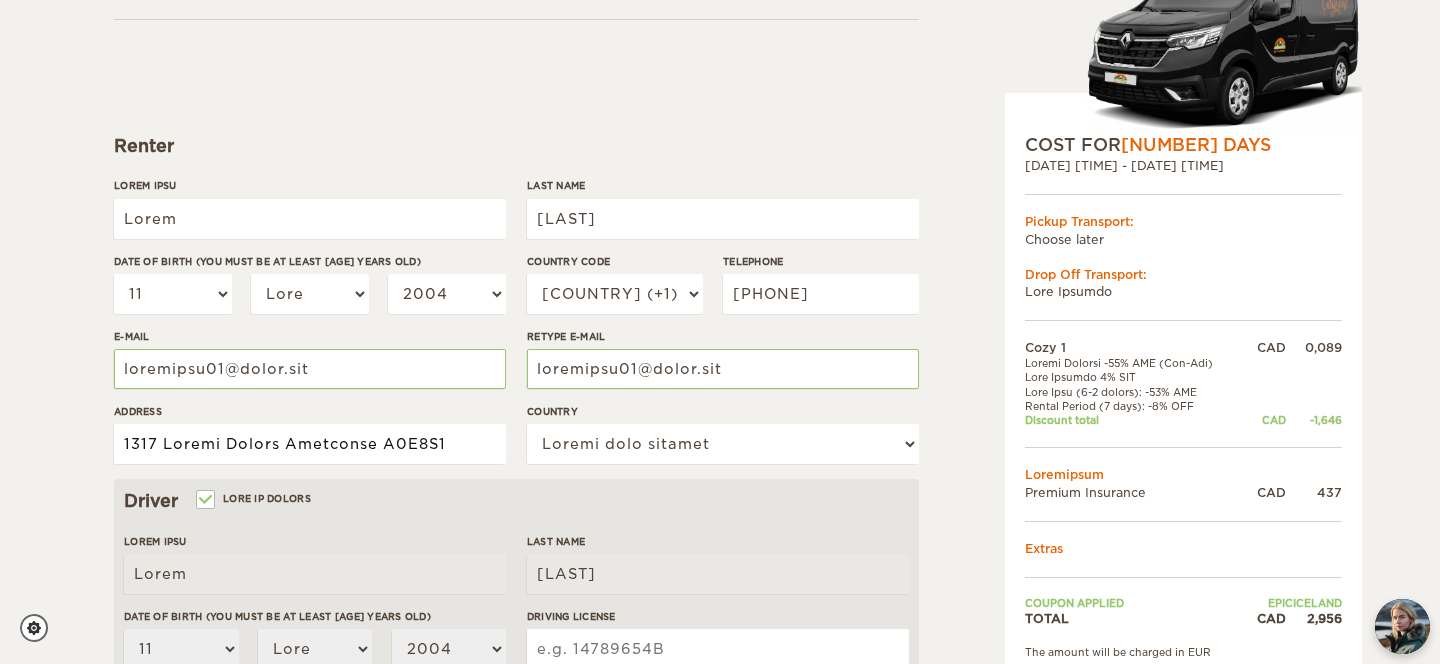 type on "1317 Loremi Dolors Ametconse A0E8S1" 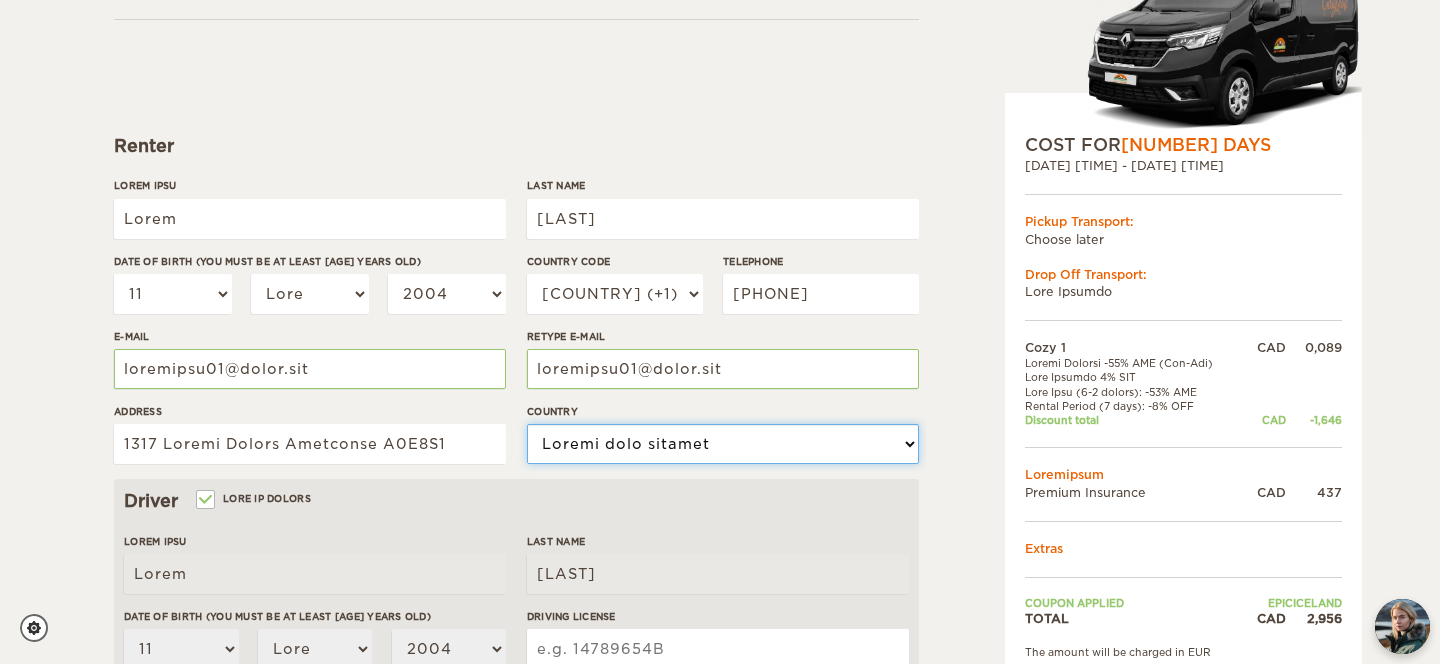 click on "Choose your country
United States
United Kingdom
Germany
Afghanistan Albania American Samoa Andorra Angola Anguilla Antarctica Antigua and Barbuda Argentina Armenia Aruba Australia Austria Azerbaijan Bahamas Bahrain Bangladesh Barbados Belarus Belgium Belize Benin Bermuda Bhutan Bolivia Bosnia and Herzegovina Botswana Brazil British Virgin Islands Brunei Bulgaria Burkina Faso Burma (Myanmar) Burundi Cambodia Cameroon Canada Cape Verde Cayman Islands Central African Republic Chad Chile China Christmas Island Cocos (Keeling) Islands Colombia Comoros Cook Islands Costa Rica Croatia Cuba Cyprus Czech Republic Democratic Republic of the Congo Denmark Djibouti Dominica Dominican Republic Ecuador Egypt El Salvador Equatorial Guinea Eritrea Estonia Ethiopia Falkland Islands Faroe Islands France French Polynesia Gabon Gambia Gaza Strip Georgia Germany Ghana Gibraltar Greece Greenland Grenada Guam Guatemala Guinea Guinea-Bissau Guyana Haiti Holy See (Vatican City)" at bounding box center [723, 444] 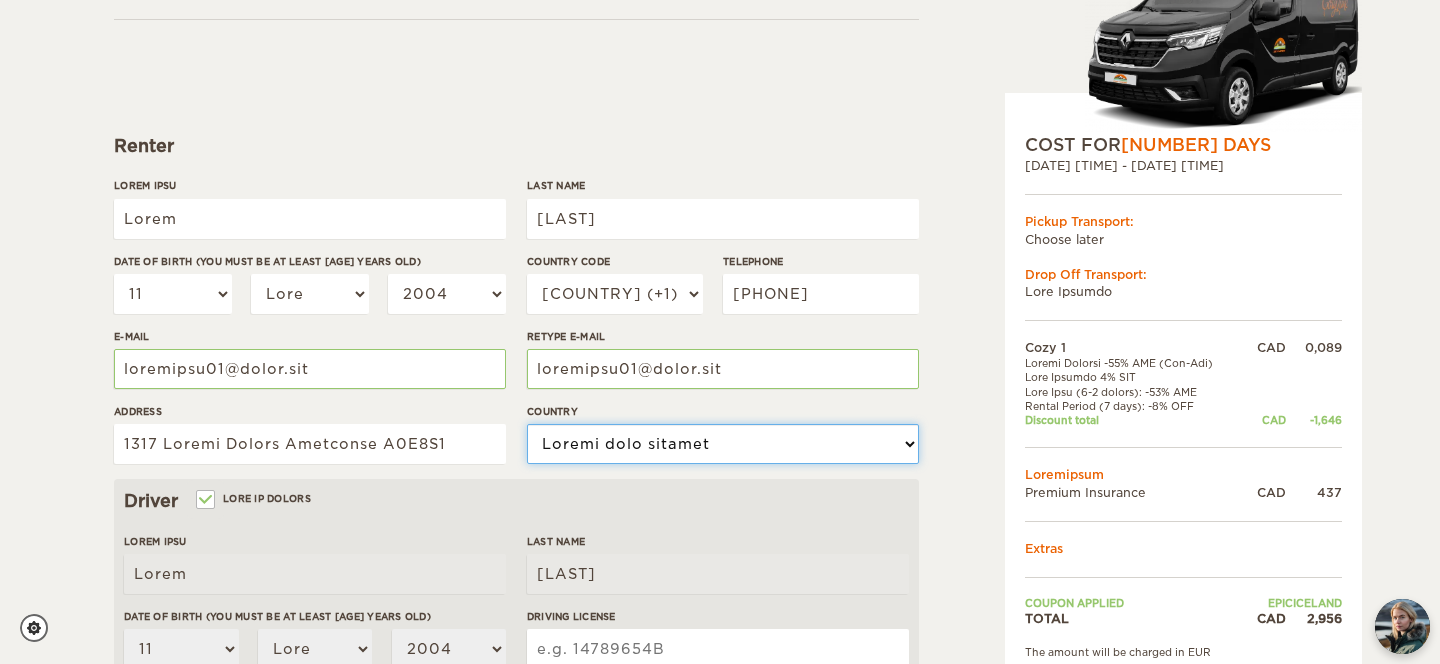 select on "85" 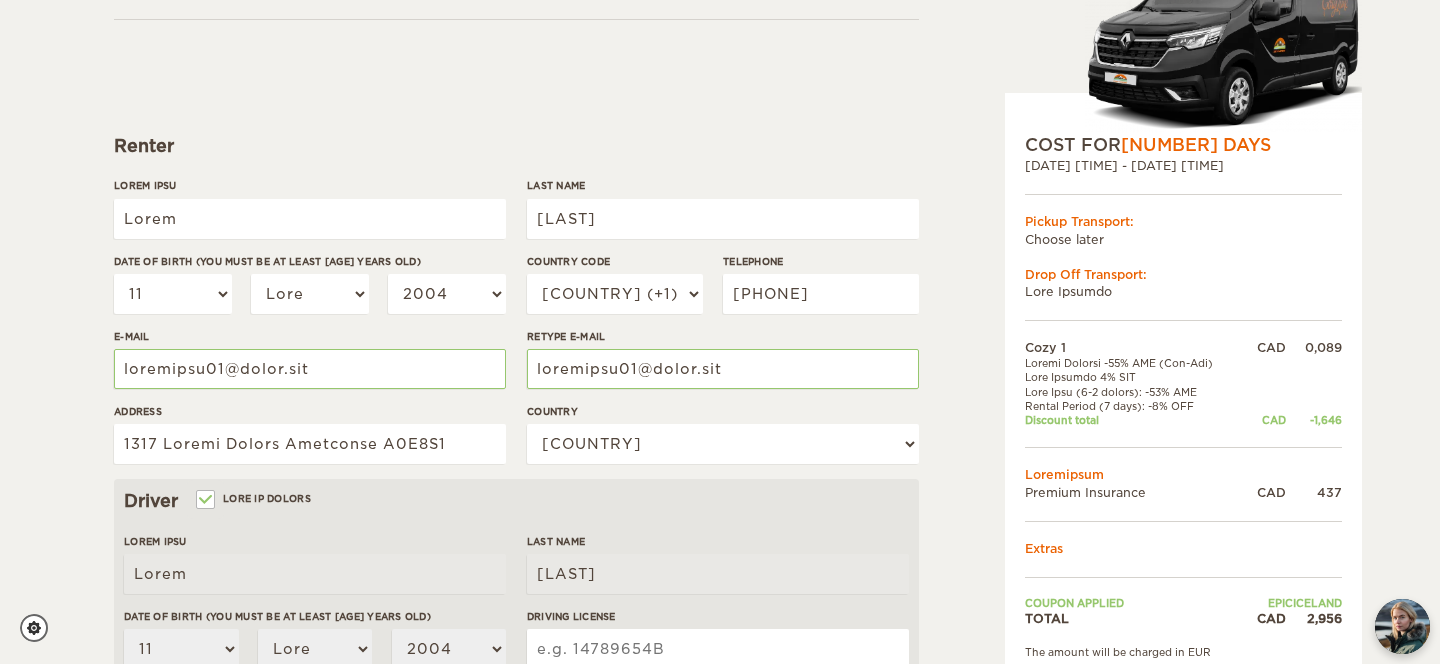 click on "Address" at bounding box center [310, 411] 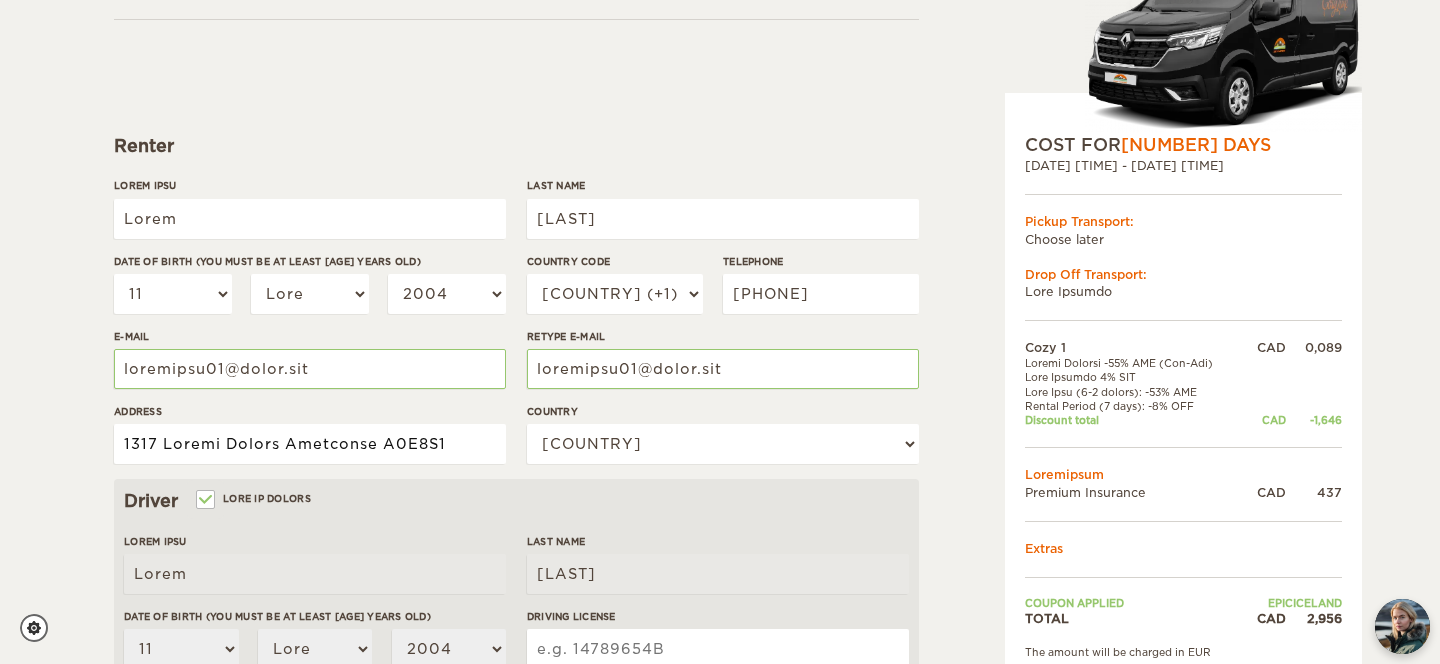 click on "1317 Loremi Dolors Ametconse A0E8S1" at bounding box center (310, 444) 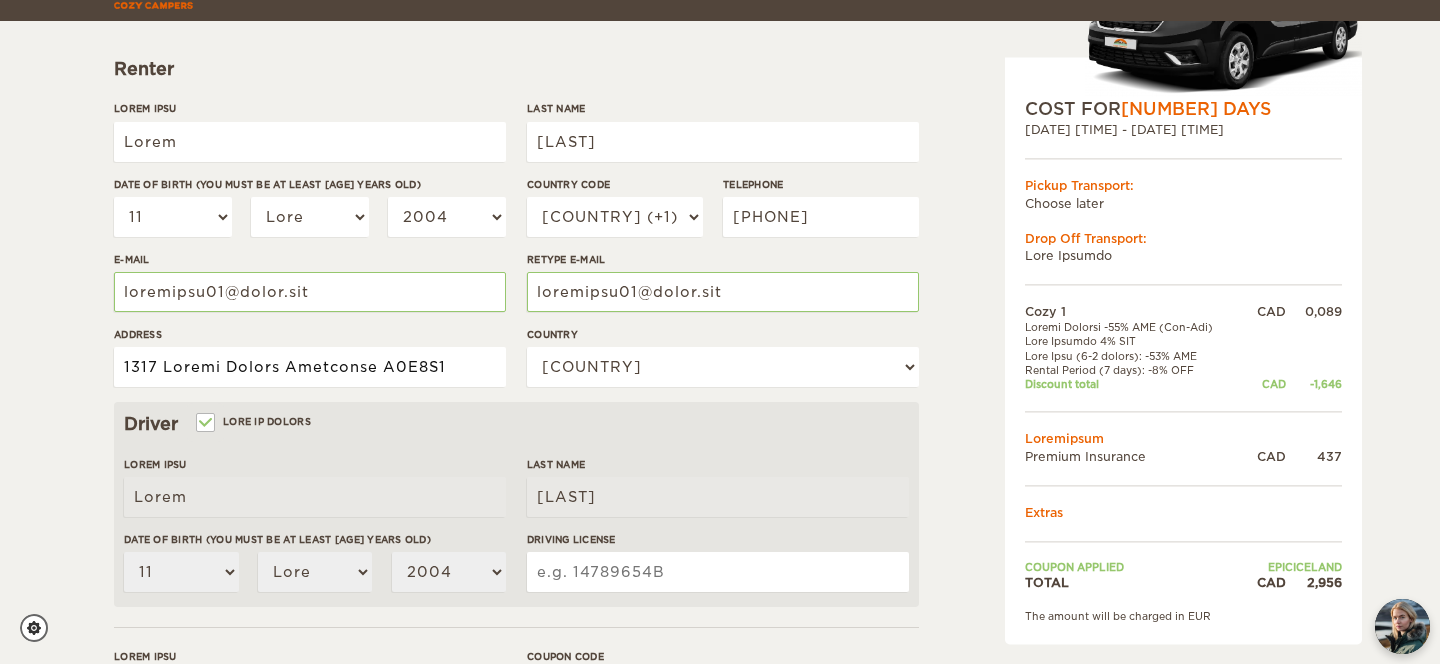 scroll, scrollTop: 279, scrollLeft: 0, axis: vertical 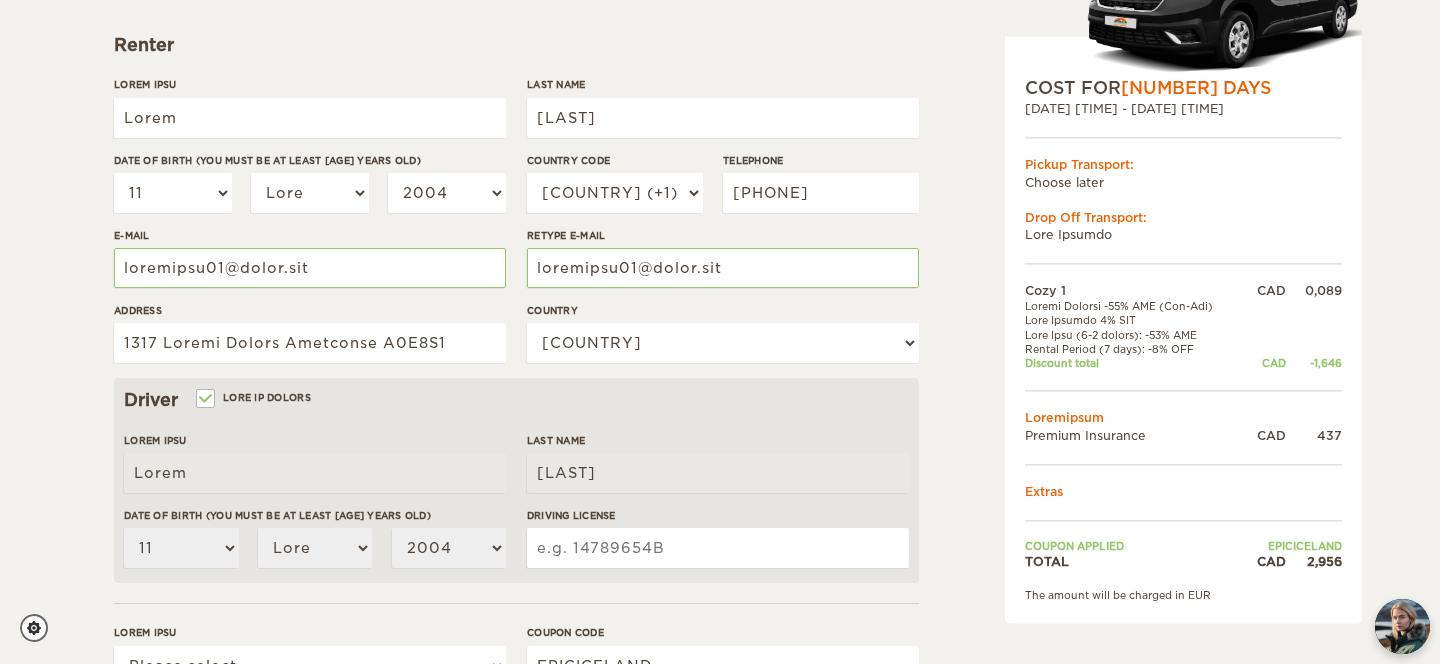 click on "Driving License" at bounding box center (718, 548) 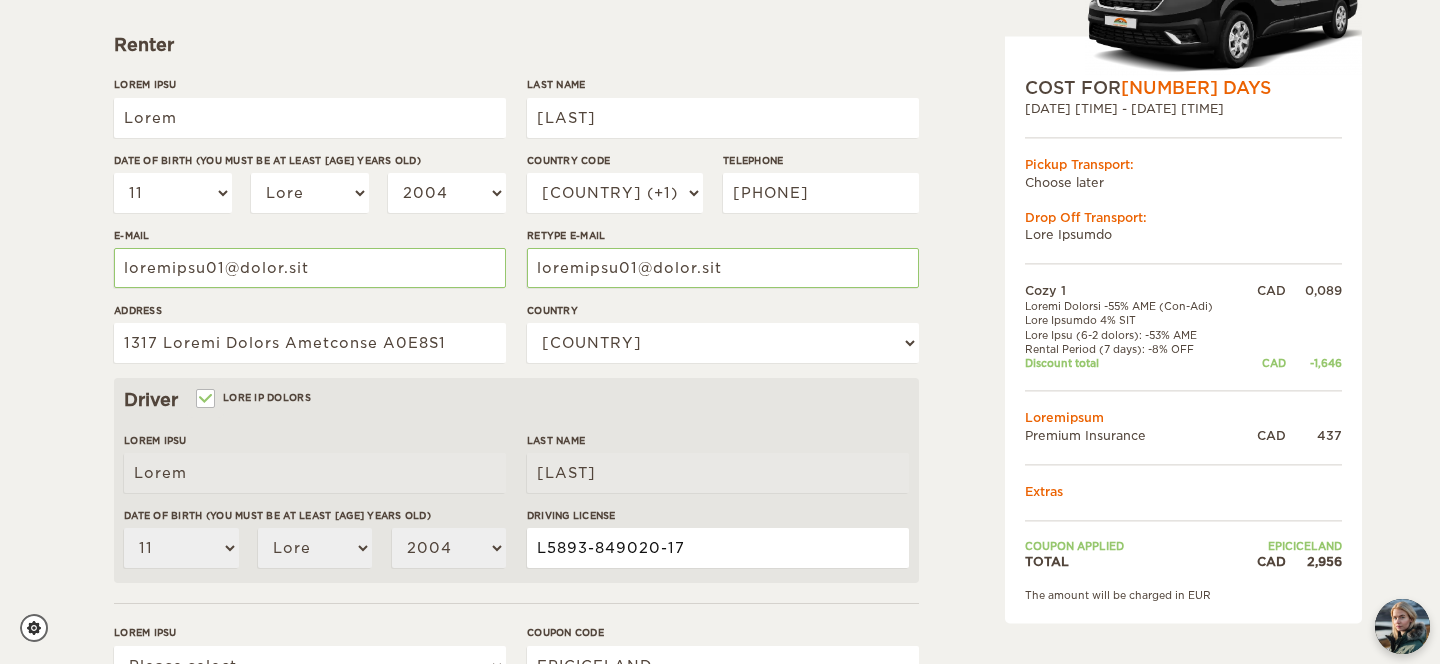 type on "L5893-849020-17" 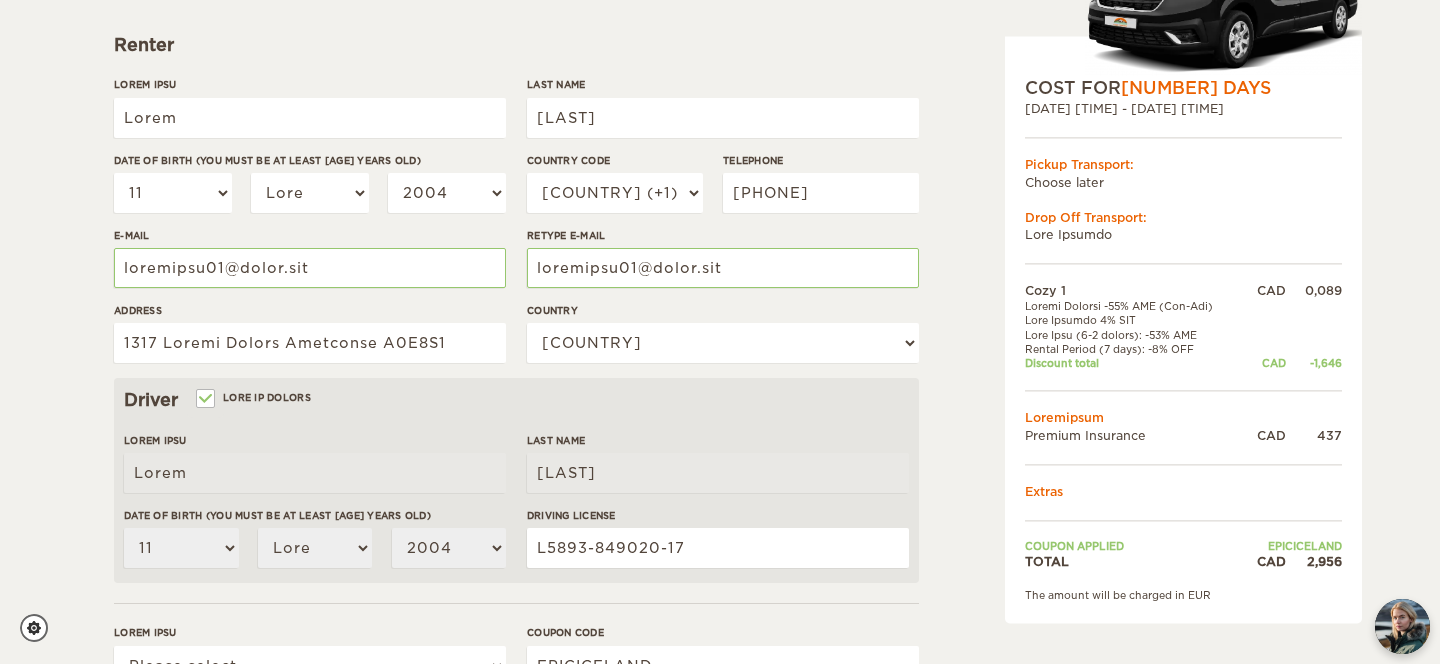 click on "Cozy 1
Expand
Collapse
Total
2,956
CAD
Automatic 2x4
COST FOR  7 Days
29. Aug 2025 12:00 - 05. Sep 2025 12:00
Pickup Transport:
Choose later
Drop Off Transport:
Cozy Campers
CAD" at bounding box center (1132, 409) 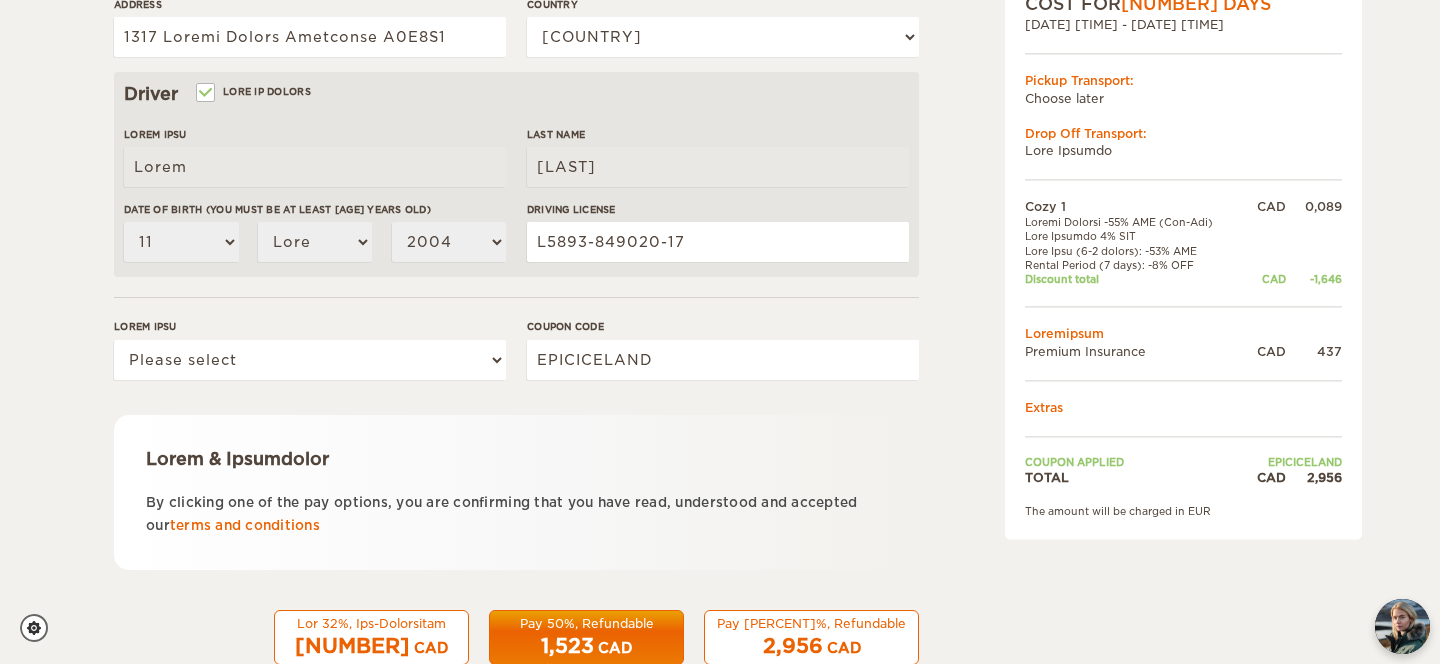 scroll, scrollTop: 636, scrollLeft: 0, axis: vertical 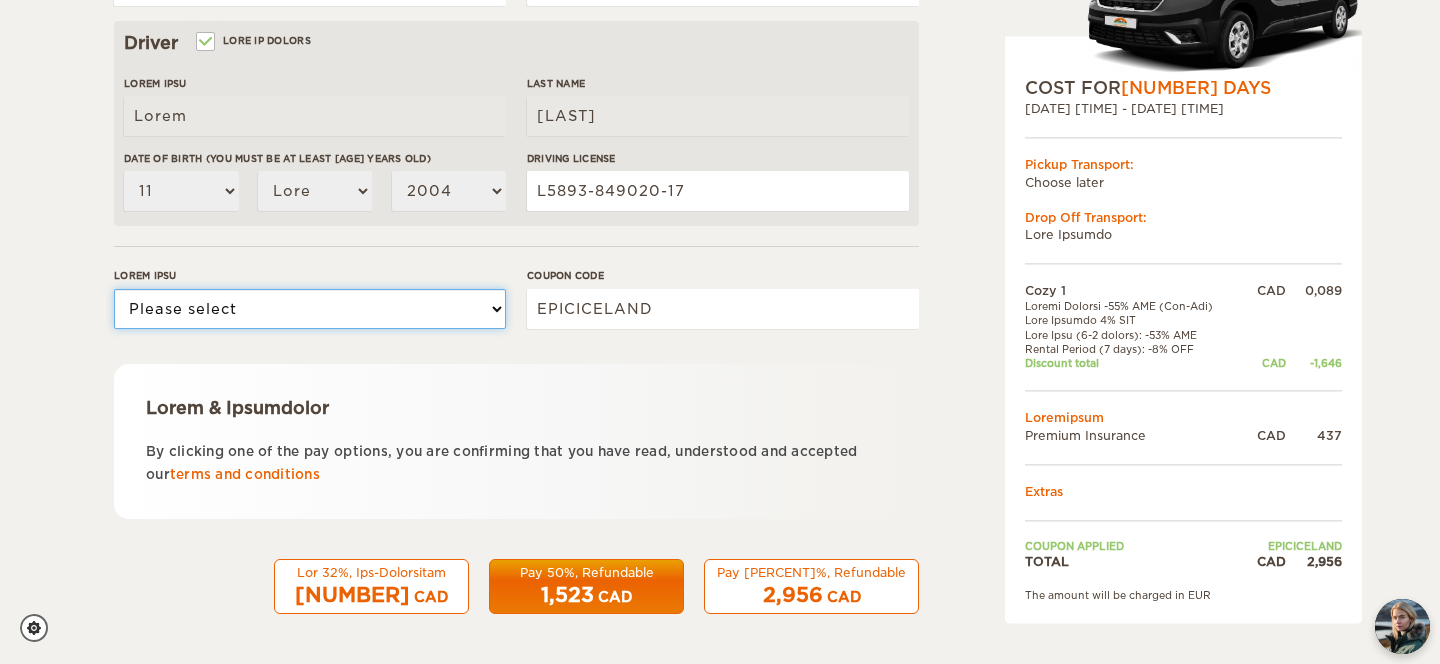 click on "Please select
[NUMBER] [NUMBER]" at bounding box center (310, 309) 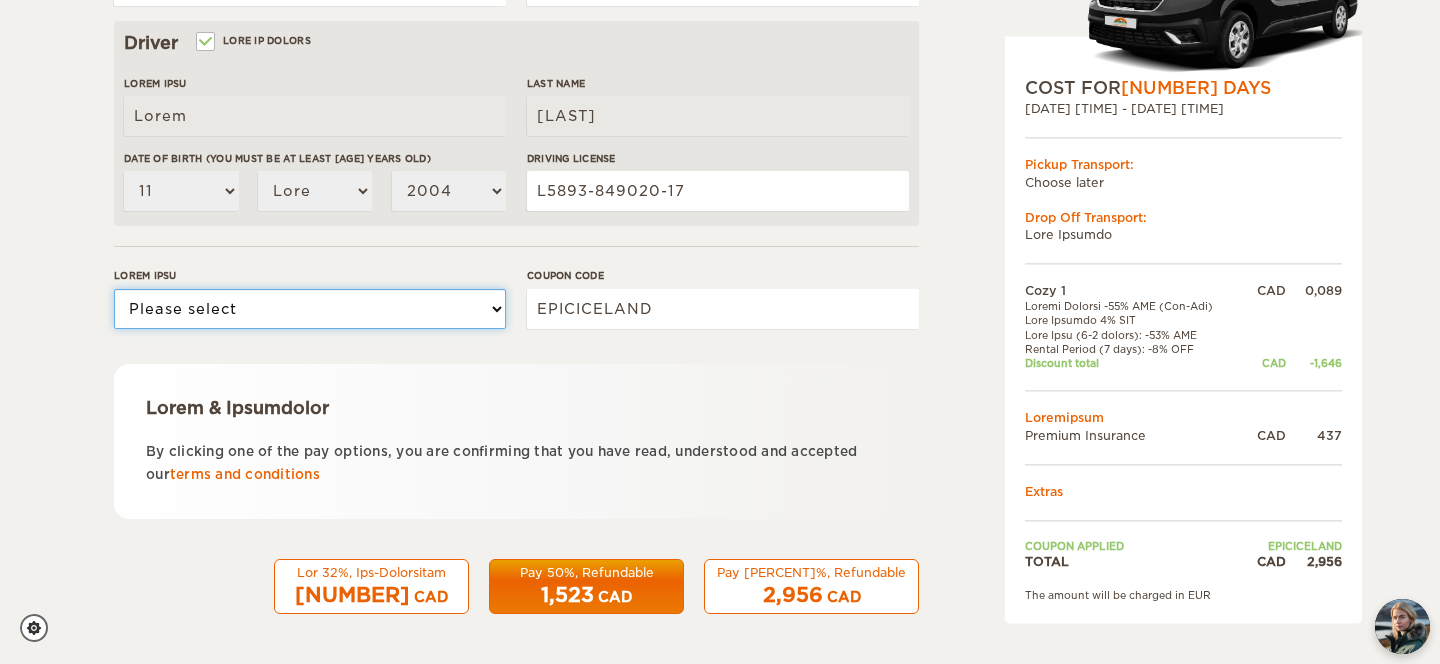 select on "1" 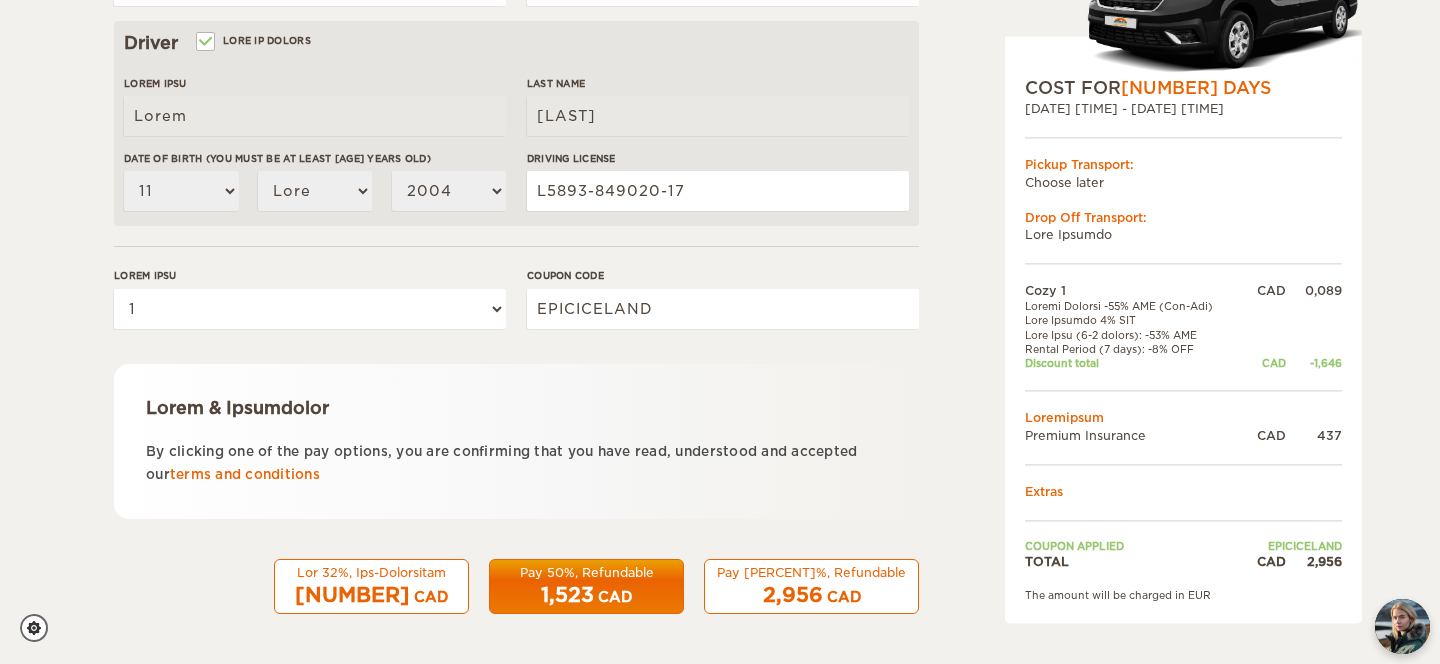 click on "Terms & Conditions
By clicking one of the pay options, you are confirming that you have read, understood and accepted our  terms and conditions" at bounding box center (516, 441) 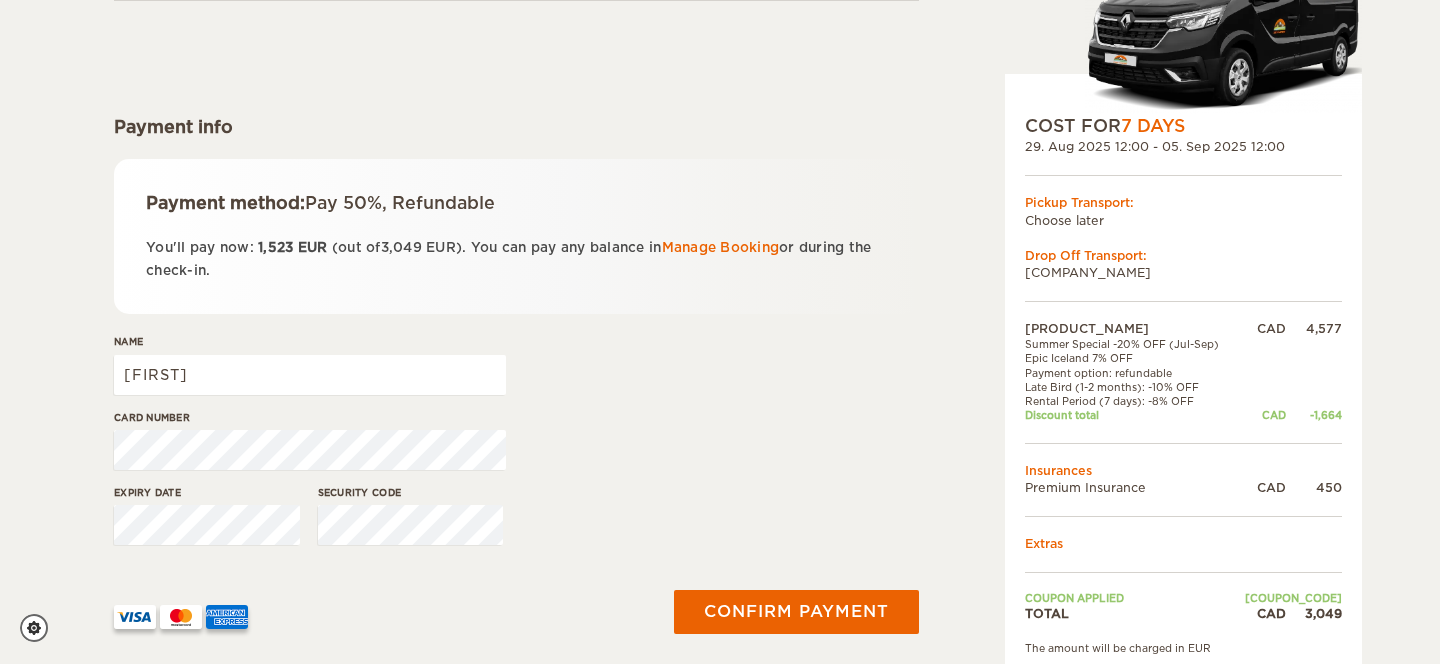 scroll, scrollTop: 197, scrollLeft: 0, axis: vertical 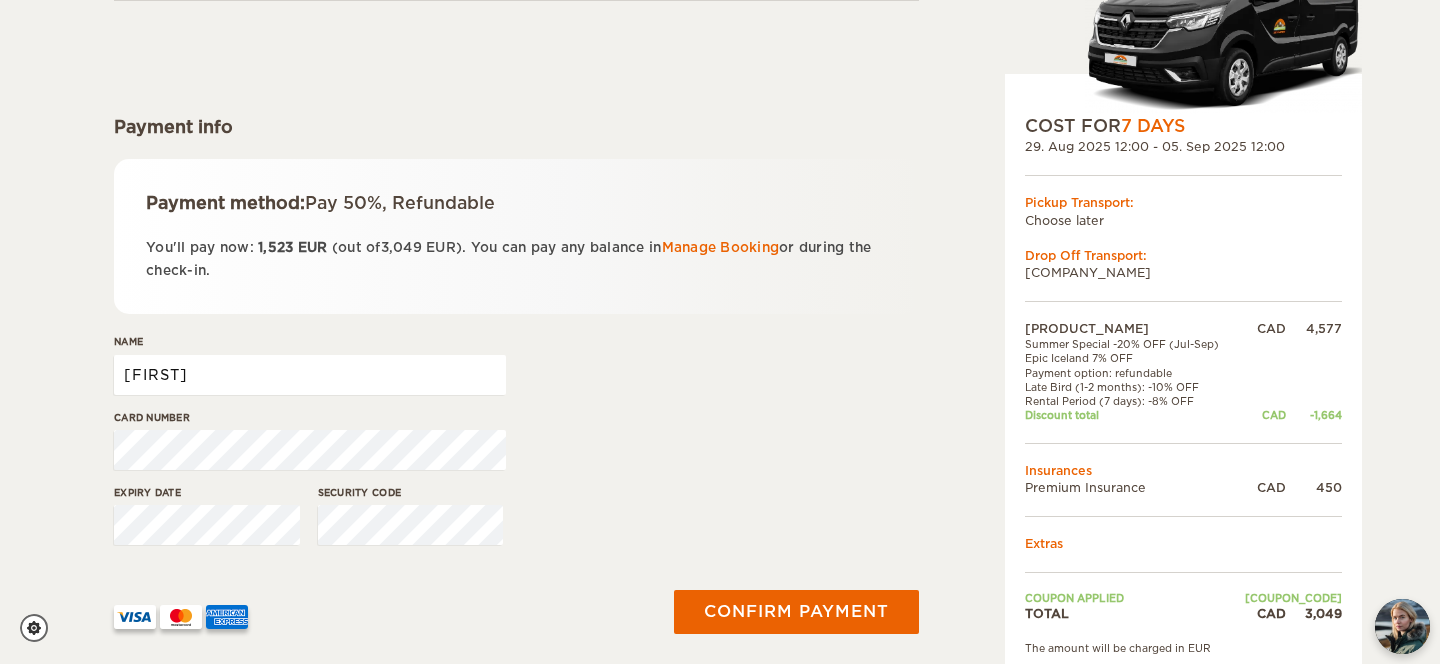 click on "[FIRST]" at bounding box center (310, 375) 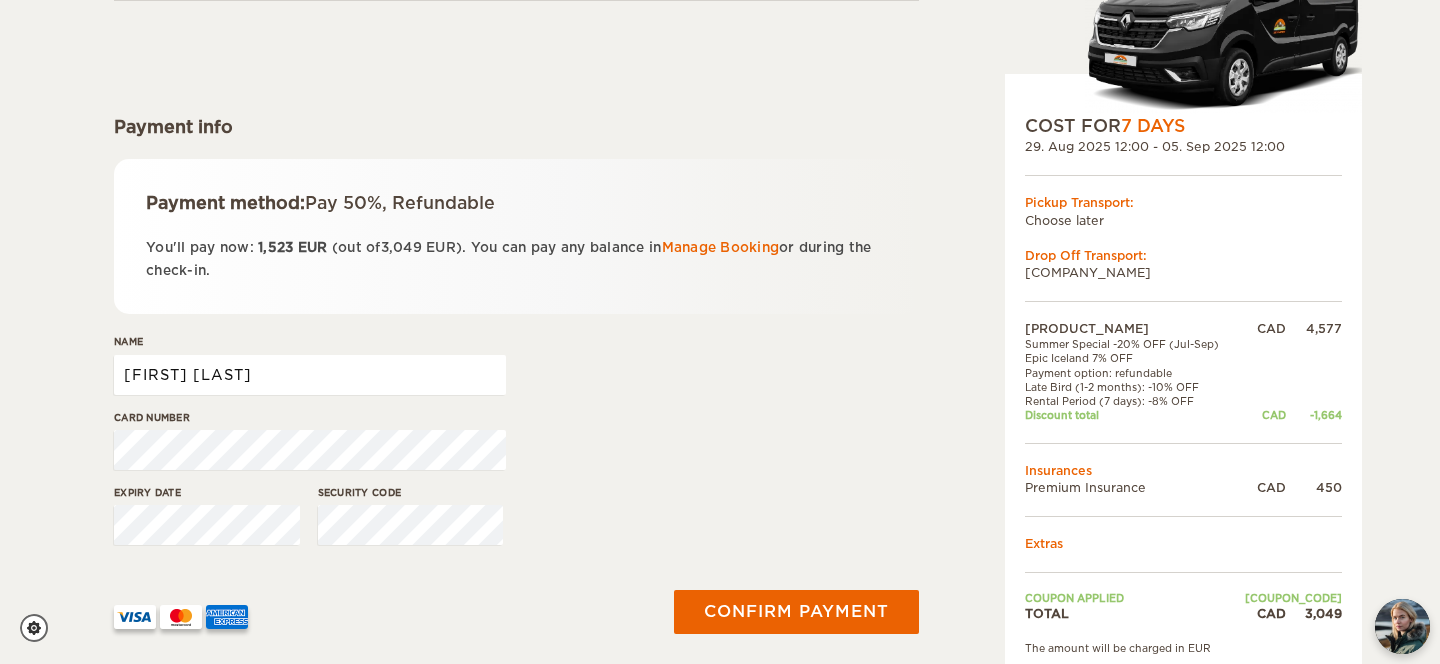 type on "[FIRST] [LAST]" 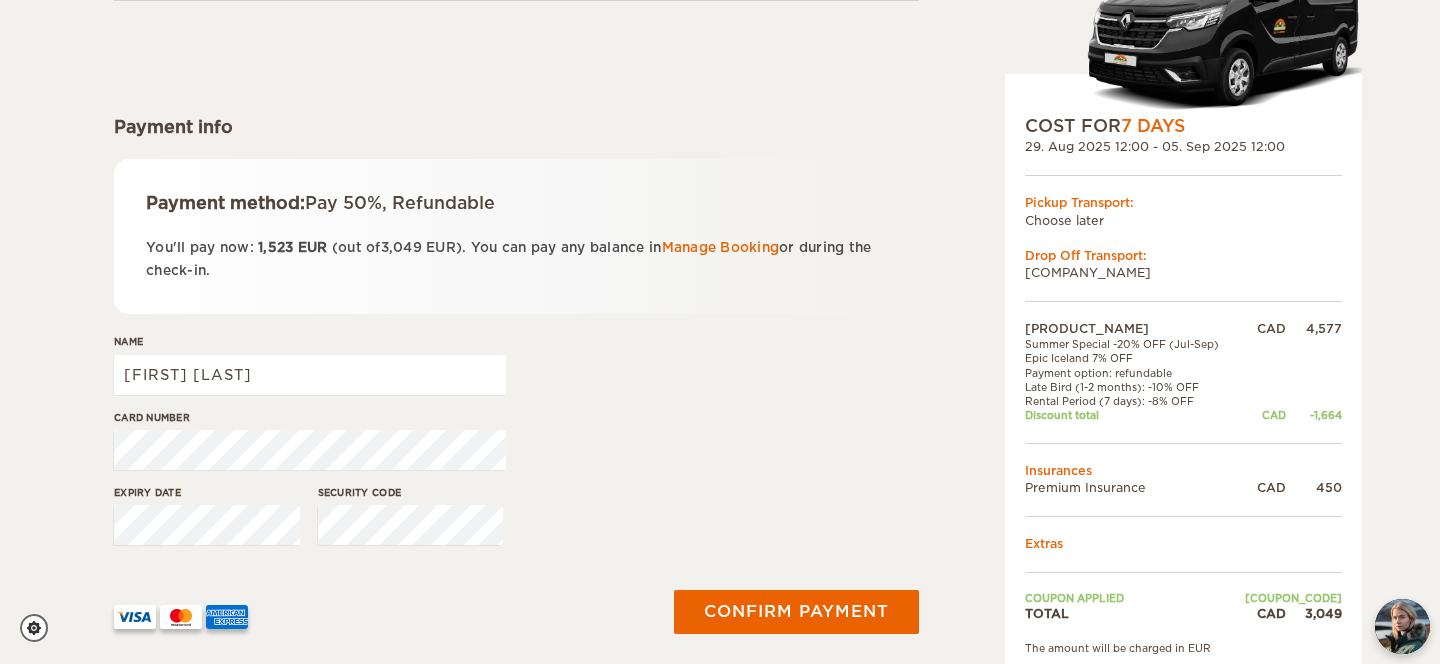 click on "Card number" at bounding box center [516, 447] 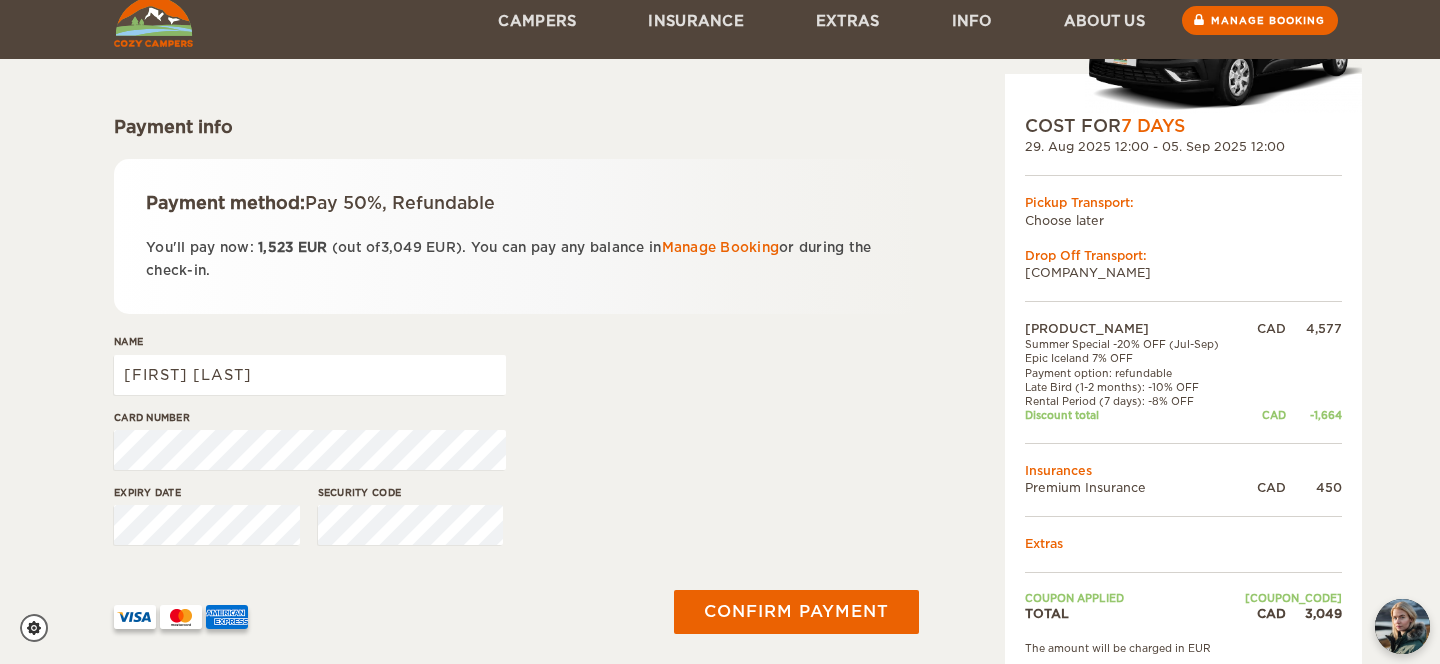 scroll, scrollTop: 285, scrollLeft: 0, axis: vertical 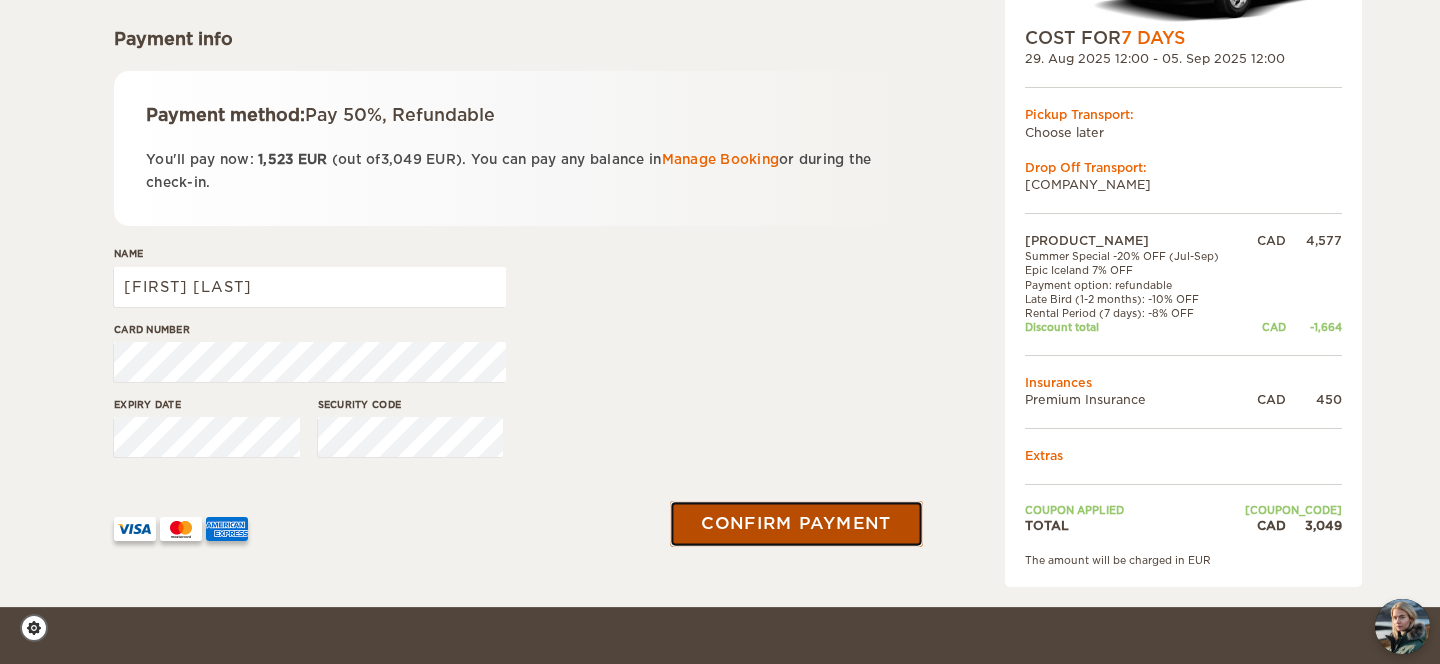 click on "Confirm payment" at bounding box center (796, 524) 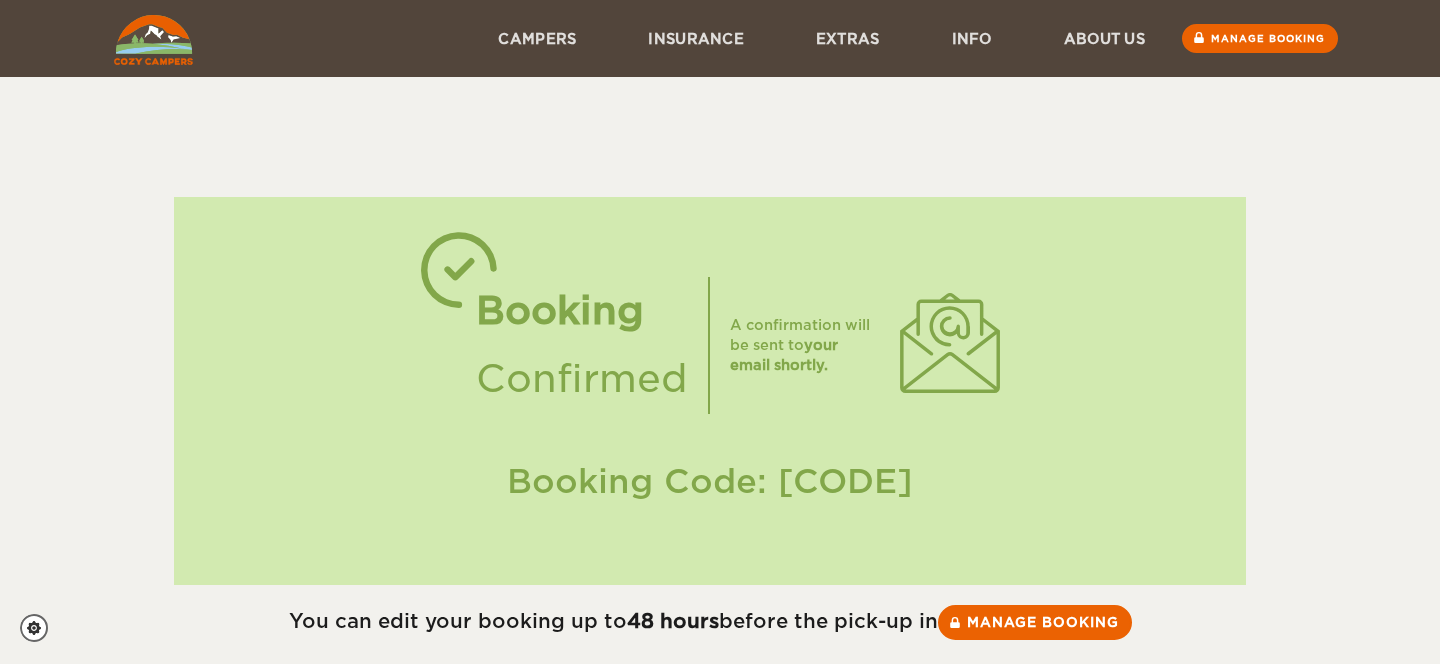 scroll, scrollTop: 0, scrollLeft: 0, axis: both 